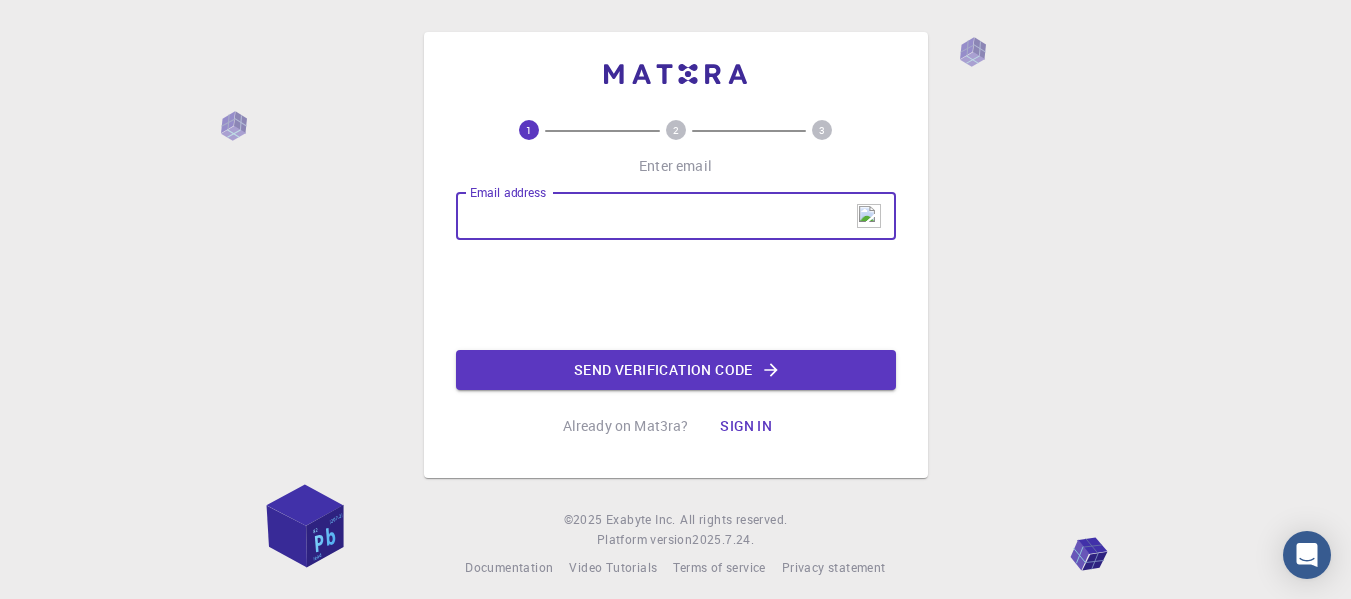 scroll, scrollTop: 0, scrollLeft: 0, axis: both 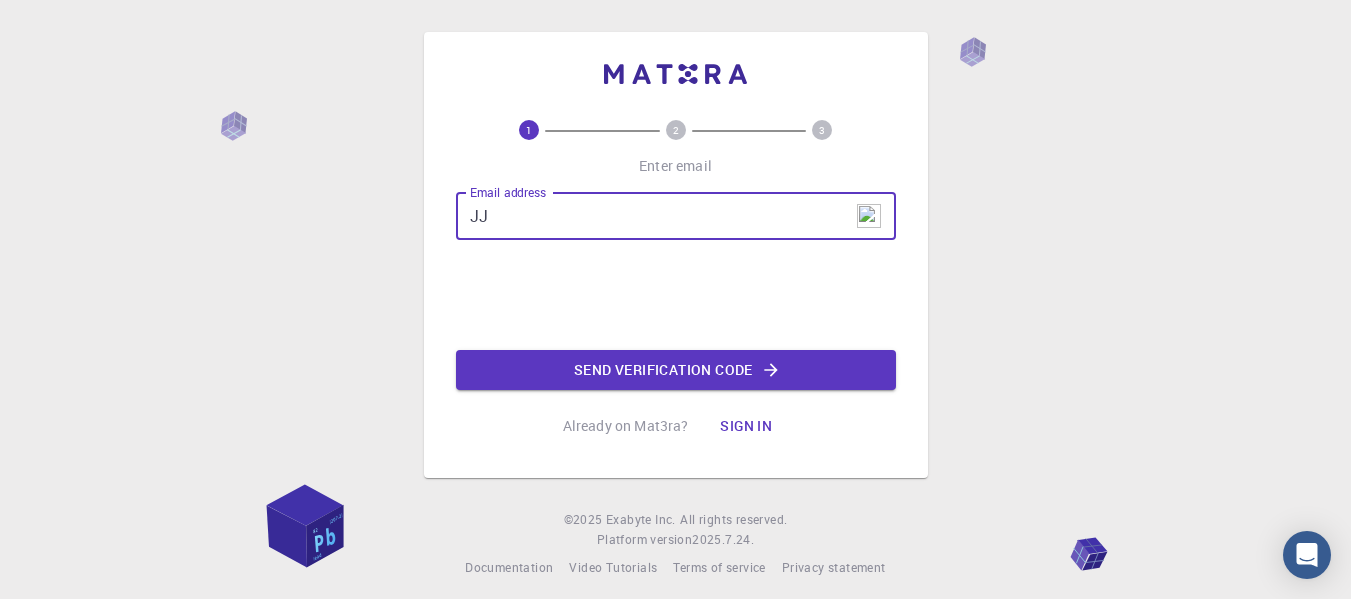type on "J" 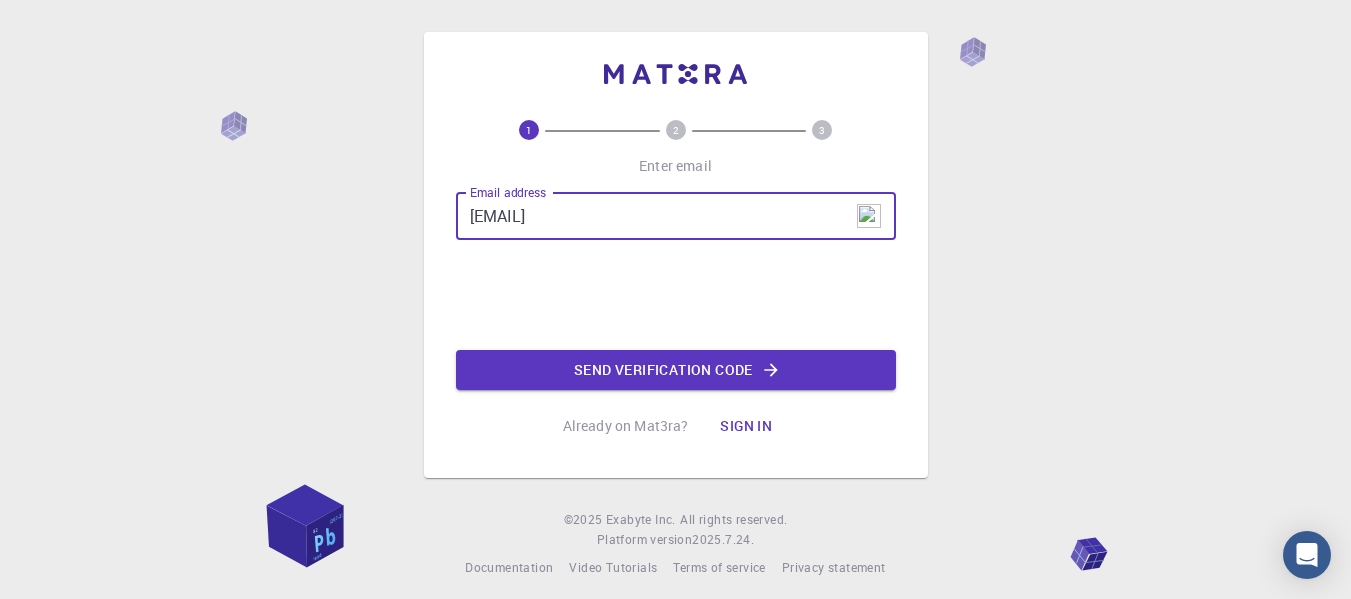 type on "[EMAIL]" 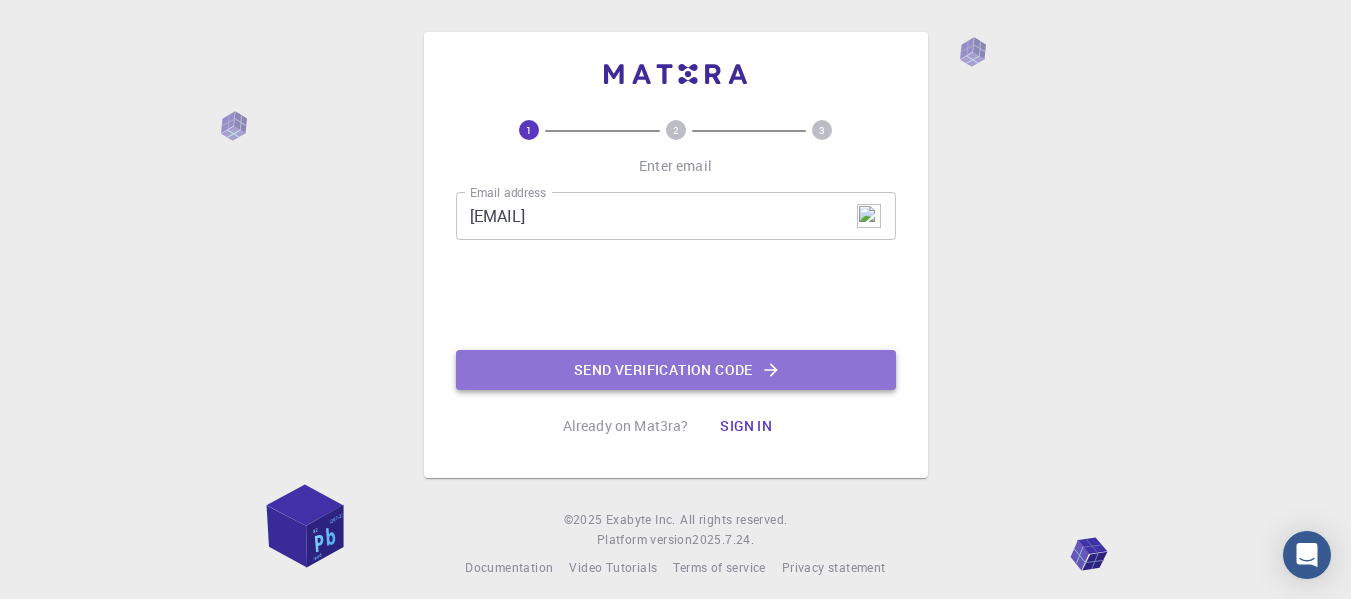 click on "Send verification code" 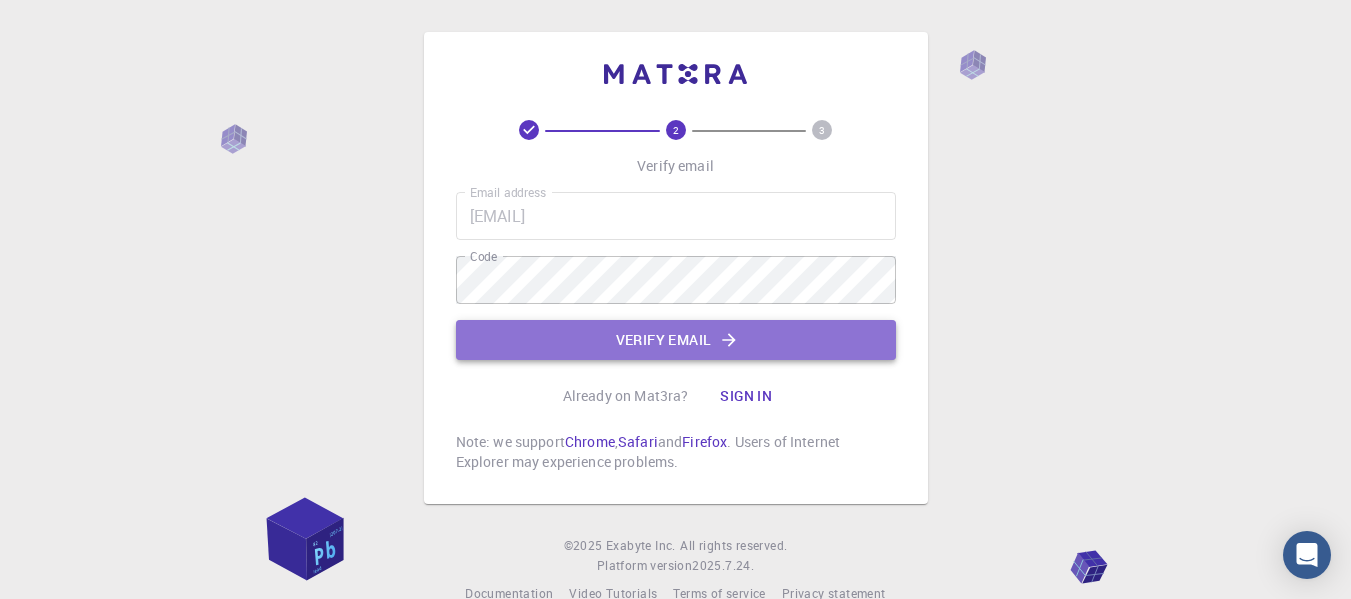 click on "Verify email" 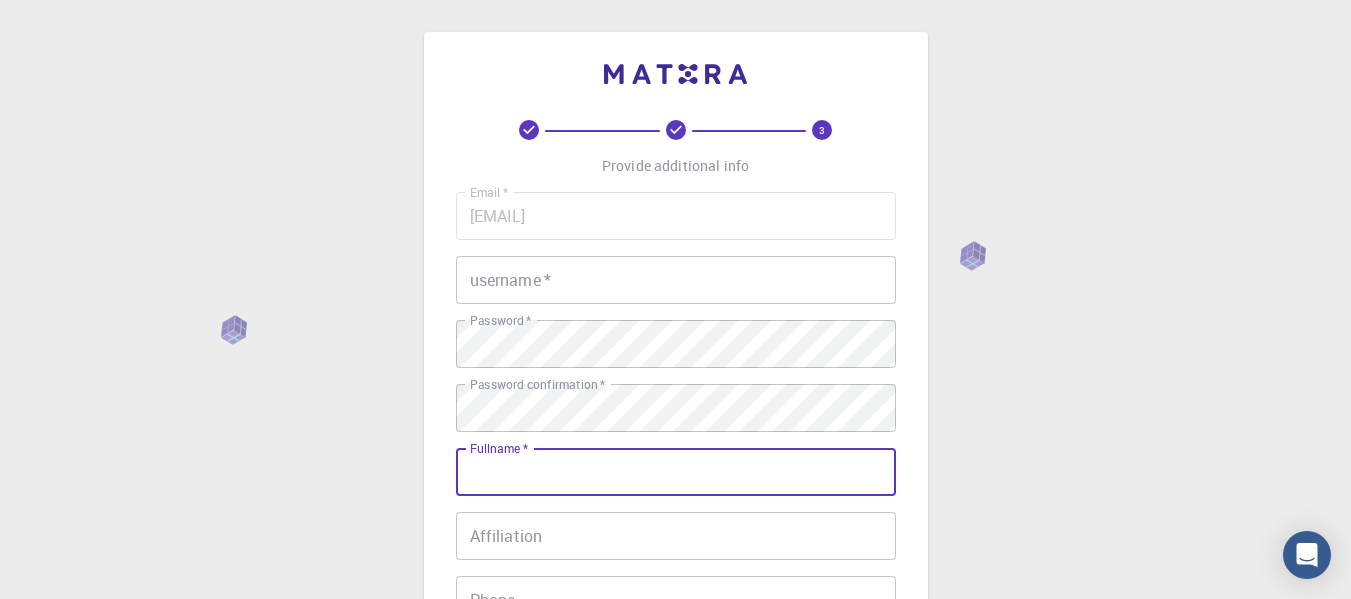 click on "Fullname   *" at bounding box center (676, 472) 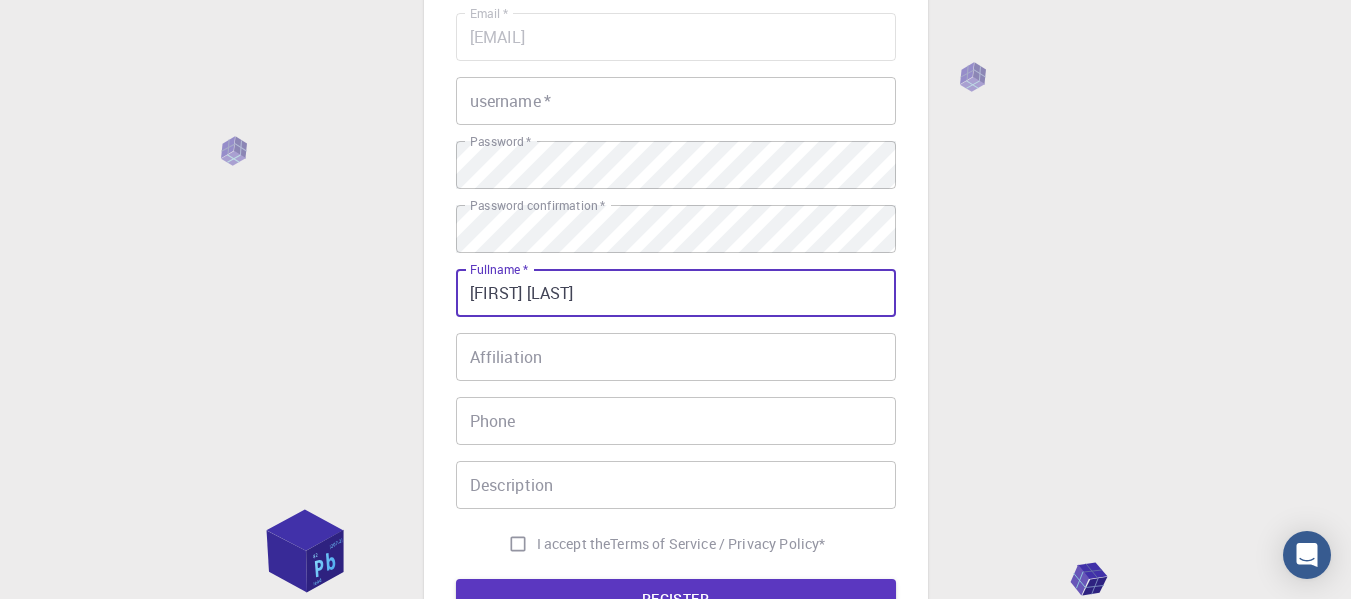 scroll, scrollTop: 200, scrollLeft: 0, axis: vertical 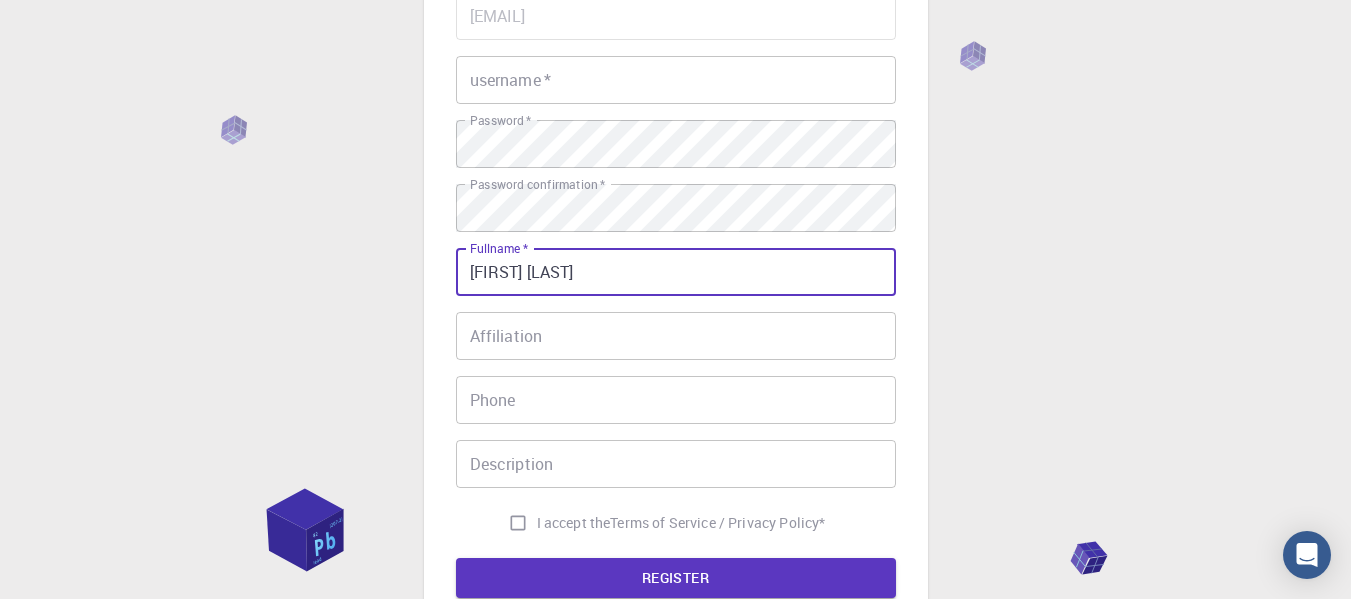 type on "[FIRST] [LAST]" 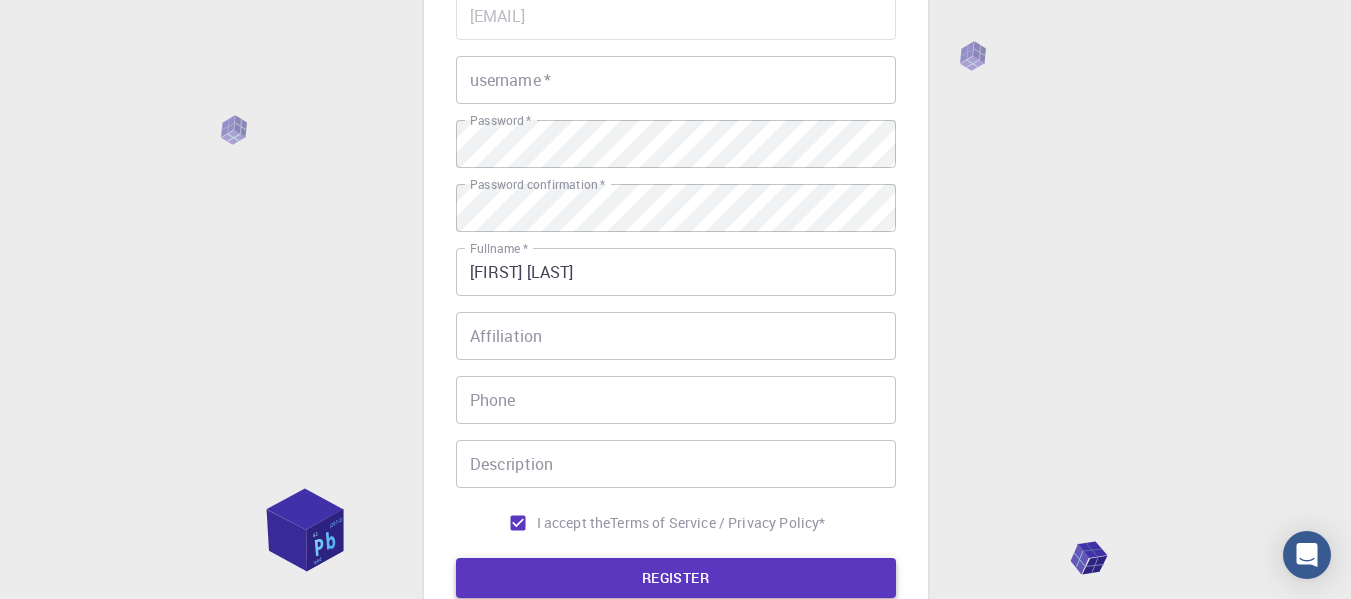 click on "REGISTER" at bounding box center [676, 578] 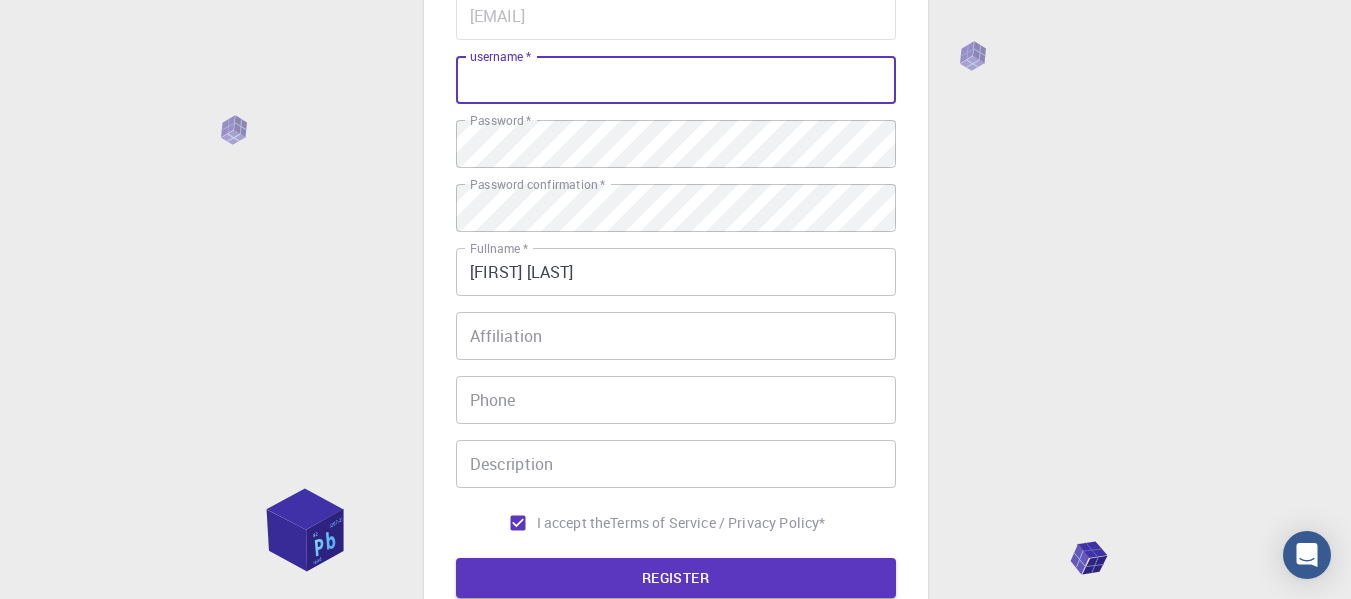 click on "username   *" at bounding box center (676, 80) 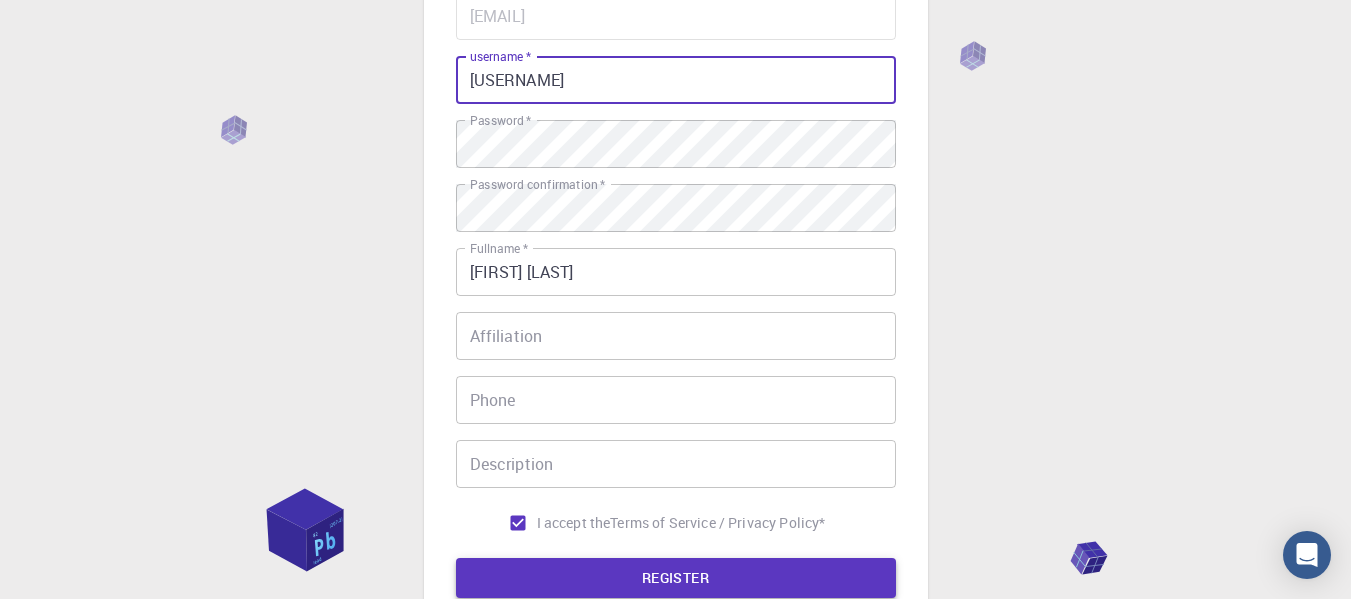 type on "[USERNAME]" 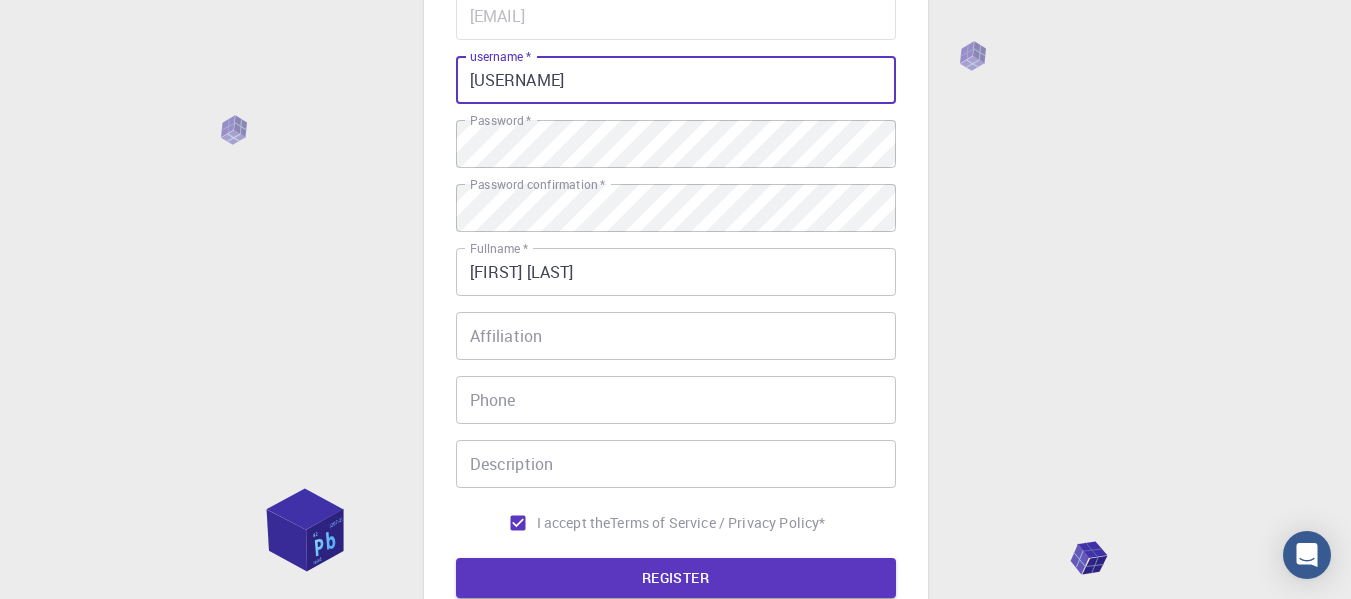 click on "REGISTER" at bounding box center (676, 578) 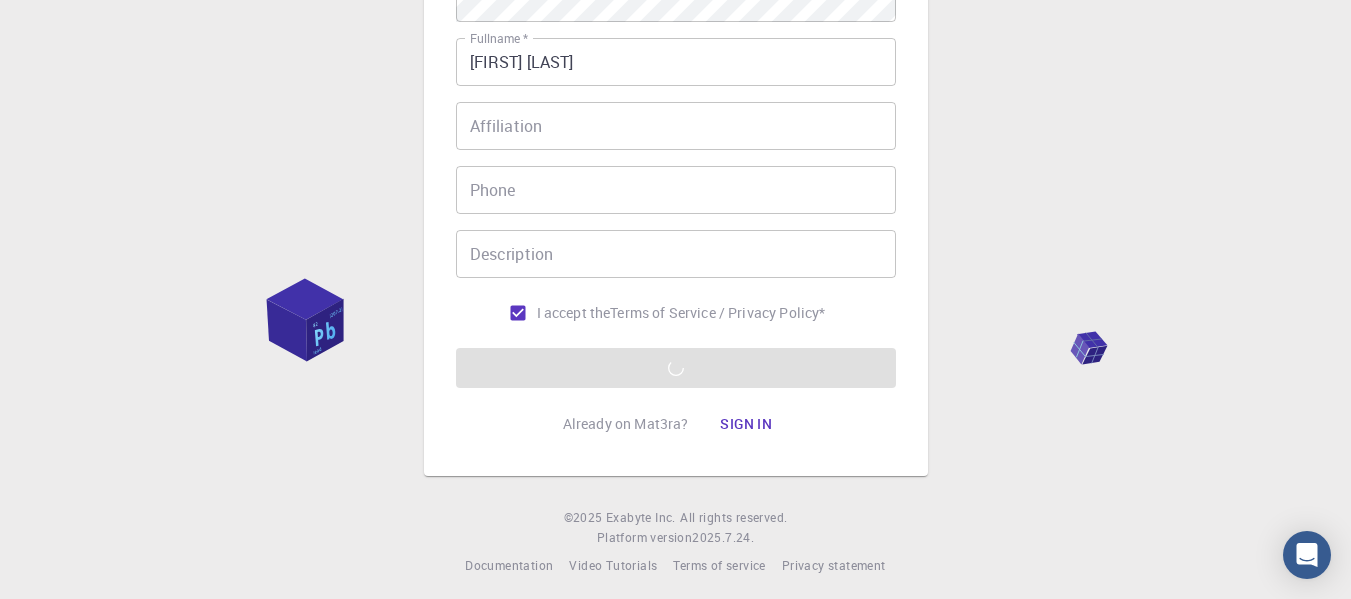 scroll, scrollTop: 419, scrollLeft: 0, axis: vertical 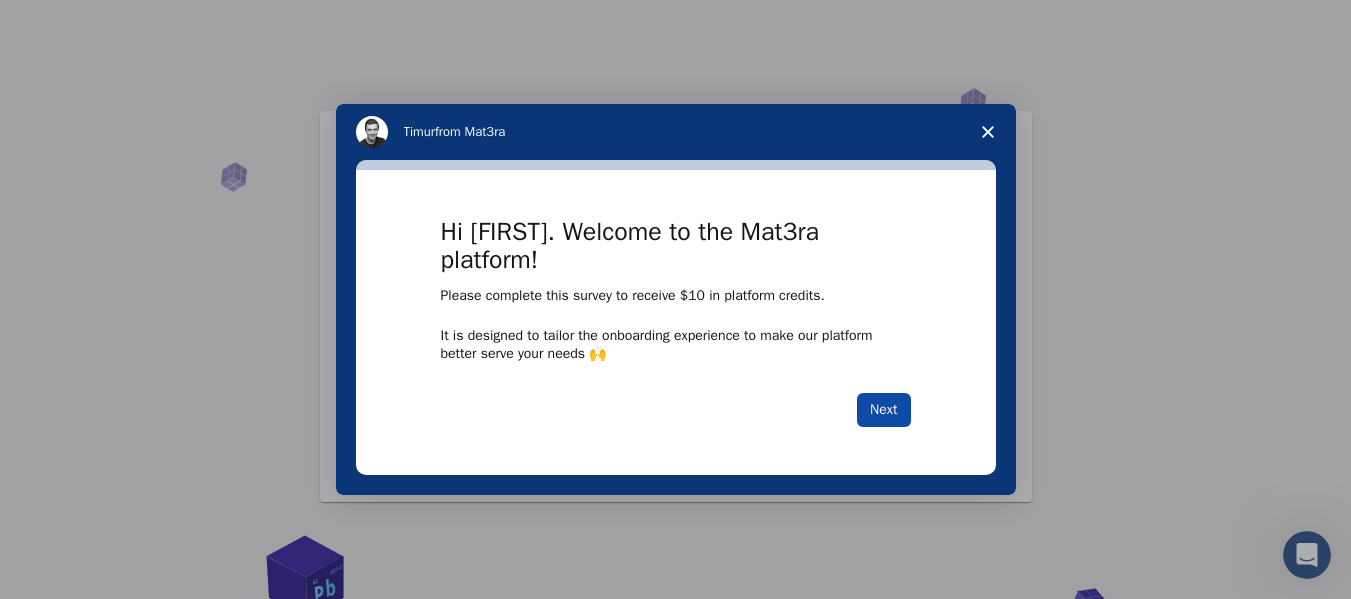 click on "Next" at bounding box center (883, 410) 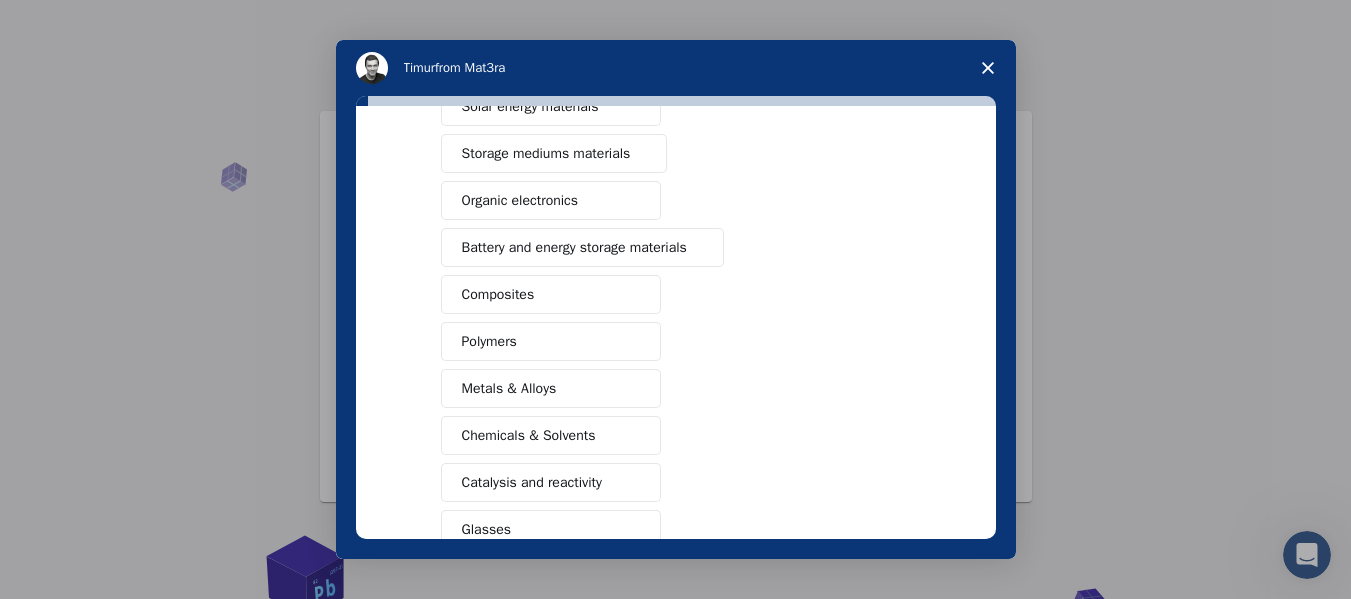 scroll, scrollTop: 200, scrollLeft: 0, axis: vertical 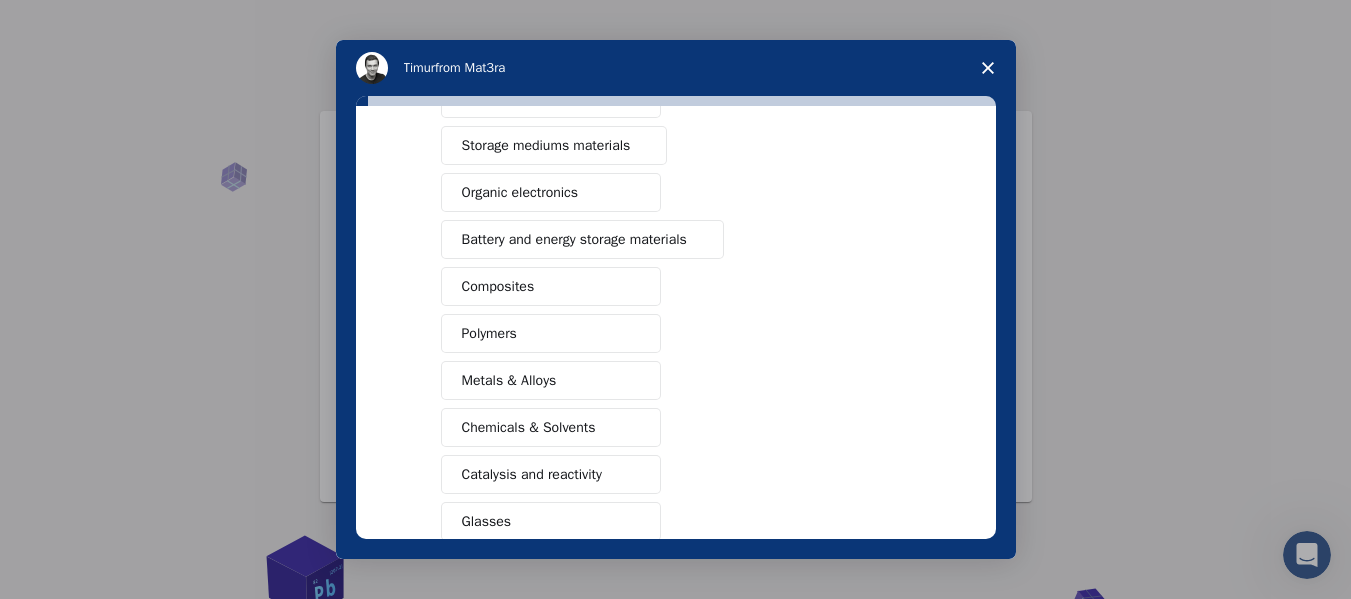 click on "Battery and energy storage materials" at bounding box center (574, 239) 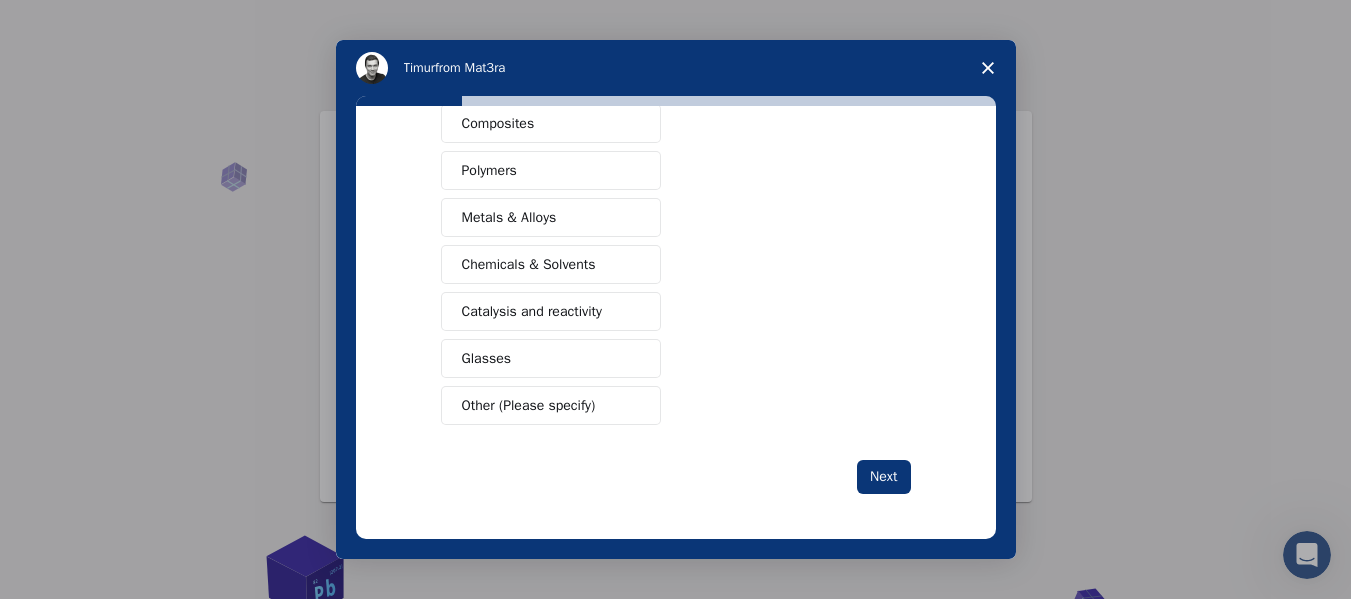 scroll, scrollTop: 366, scrollLeft: 0, axis: vertical 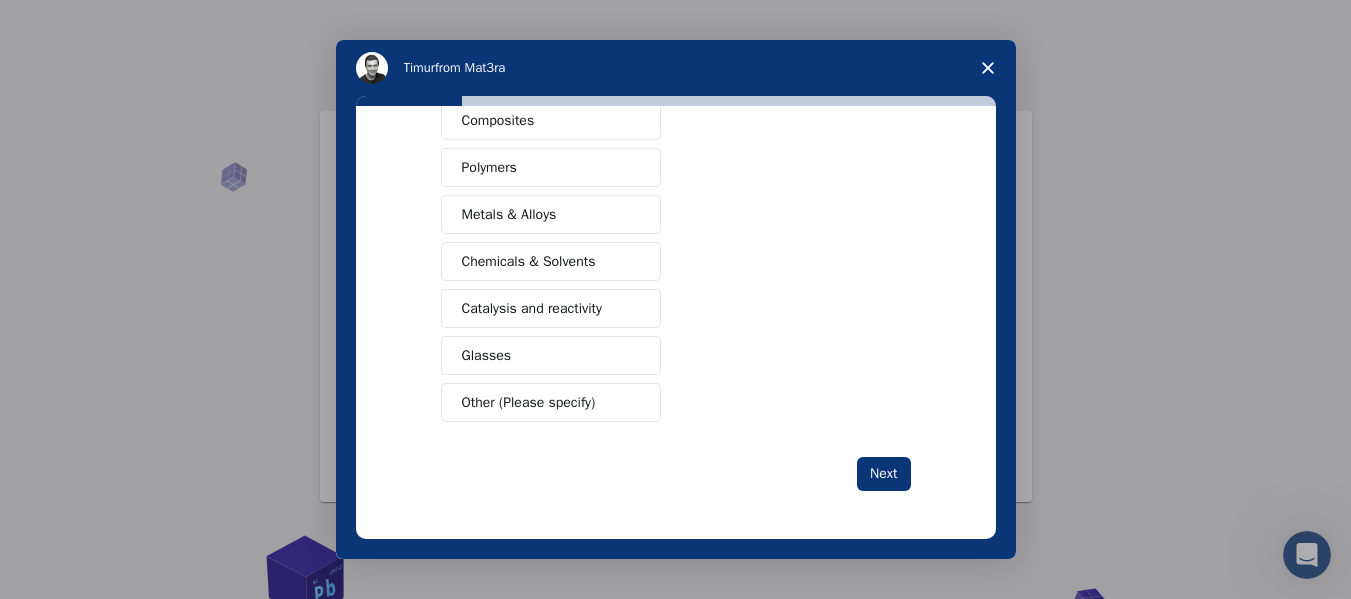 click on "Chemicals & Solvents" at bounding box center (529, 261) 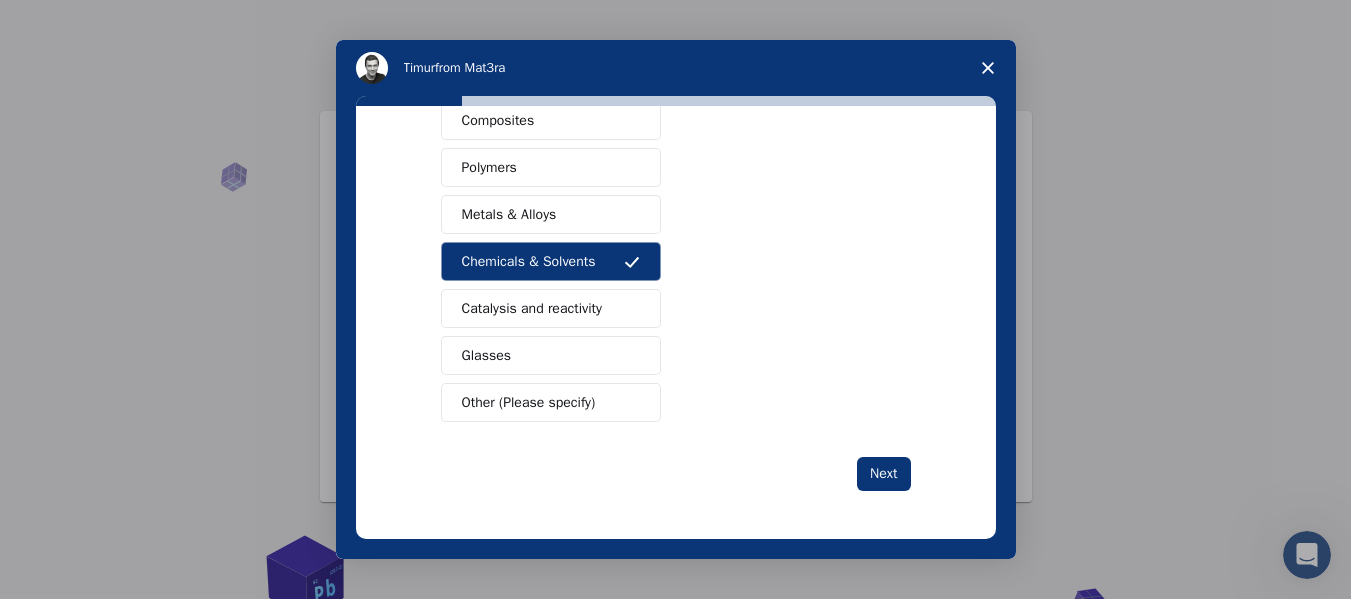 click on "Chemicals & Solvents" at bounding box center (529, 261) 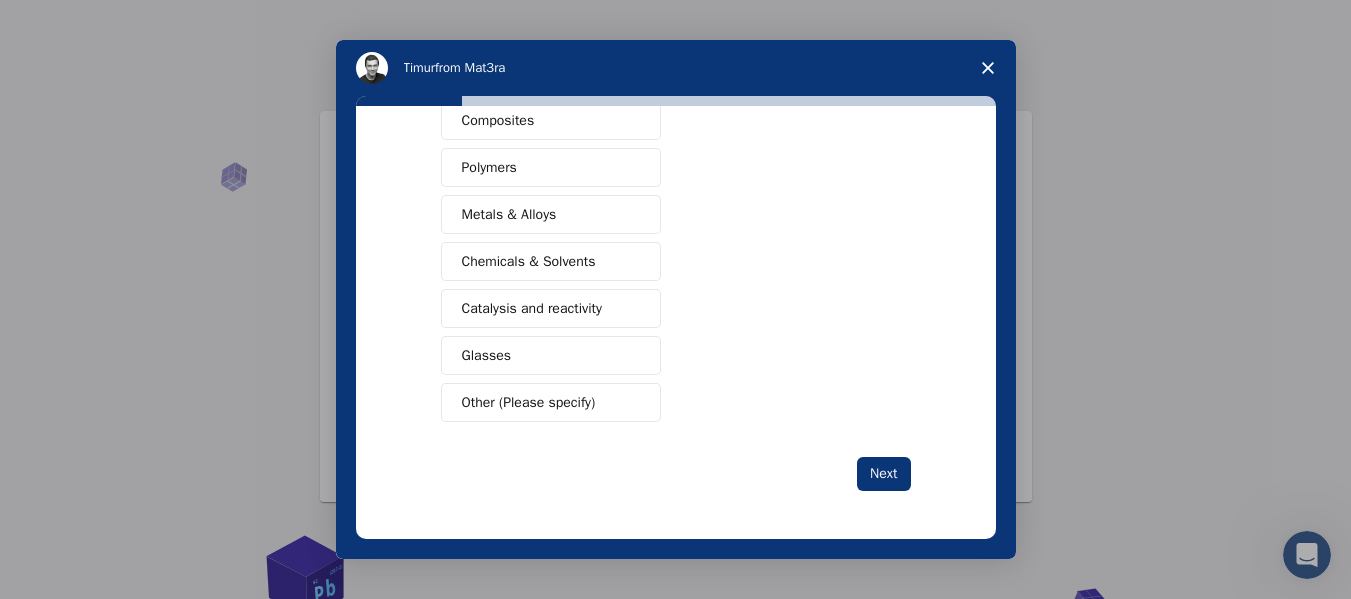 click on "Metals & Alloys" at bounding box center [509, 214] 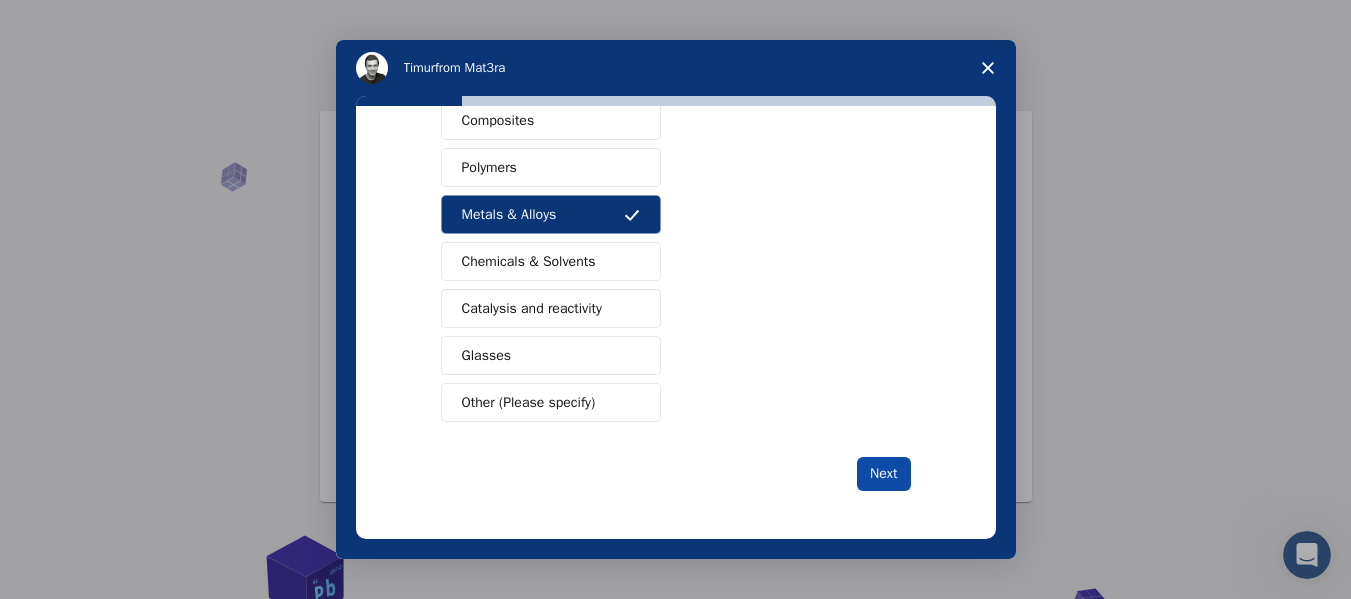 click on "Next" at bounding box center (883, 474) 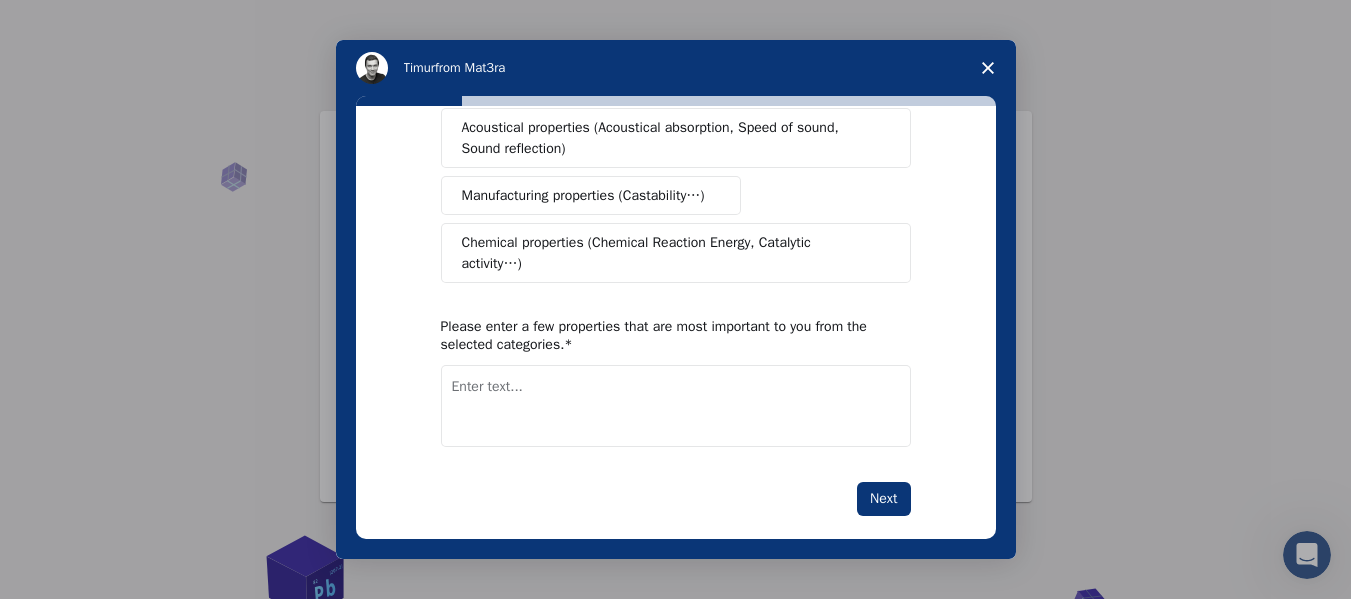 scroll, scrollTop: 470, scrollLeft: 0, axis: vertical 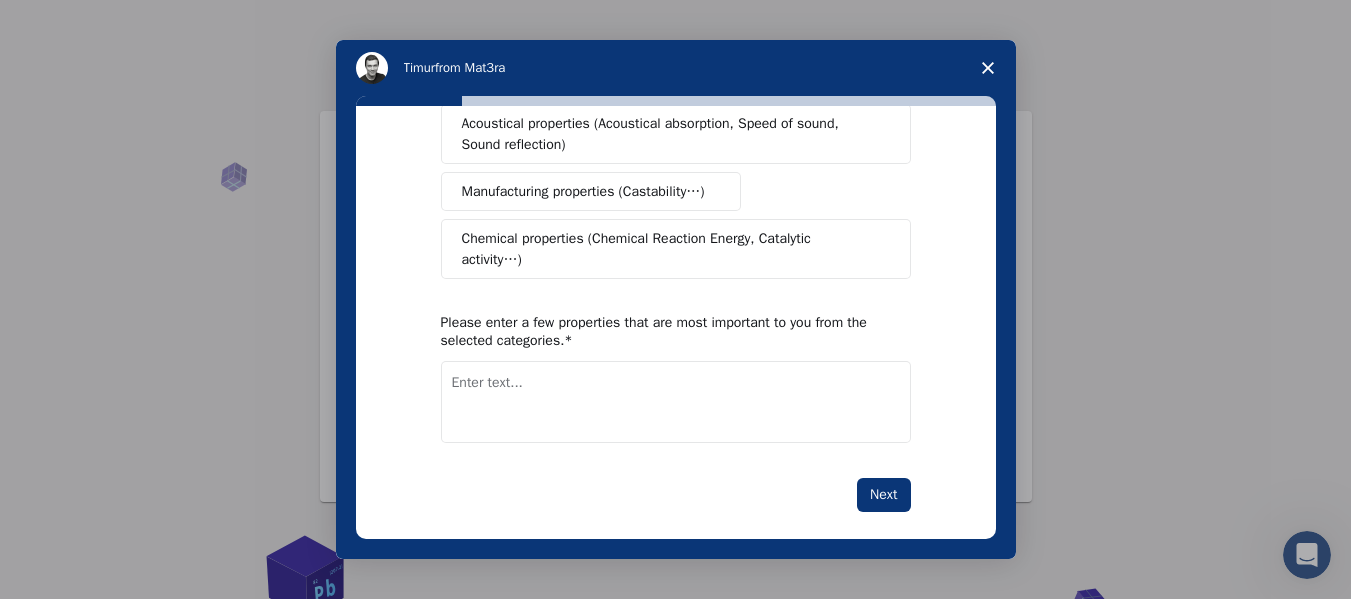click on "Chemical properties (Chemical Reaction Energy, Catalytic activity…)" at bounding box center (668, 249) 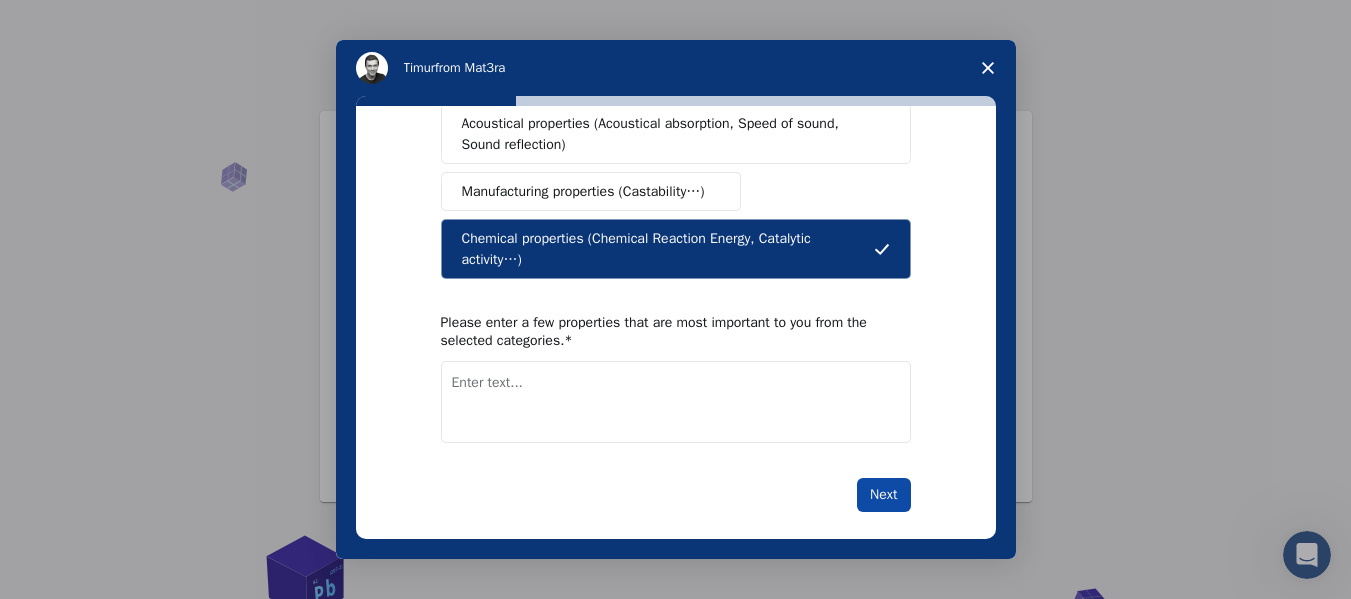 click on "Next" at bounding box center [883, 495] 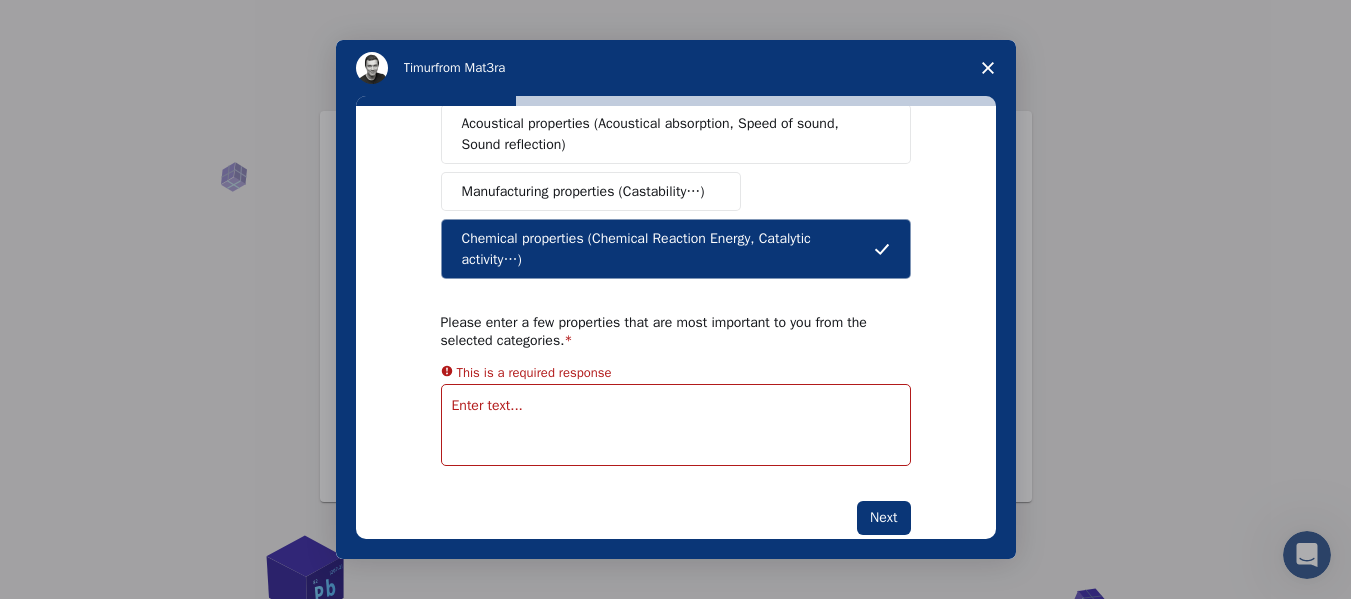 click on "Chemical properties (Chemical Reaction Energy, Catalytic activity…)" at bounding box center [676, 249] 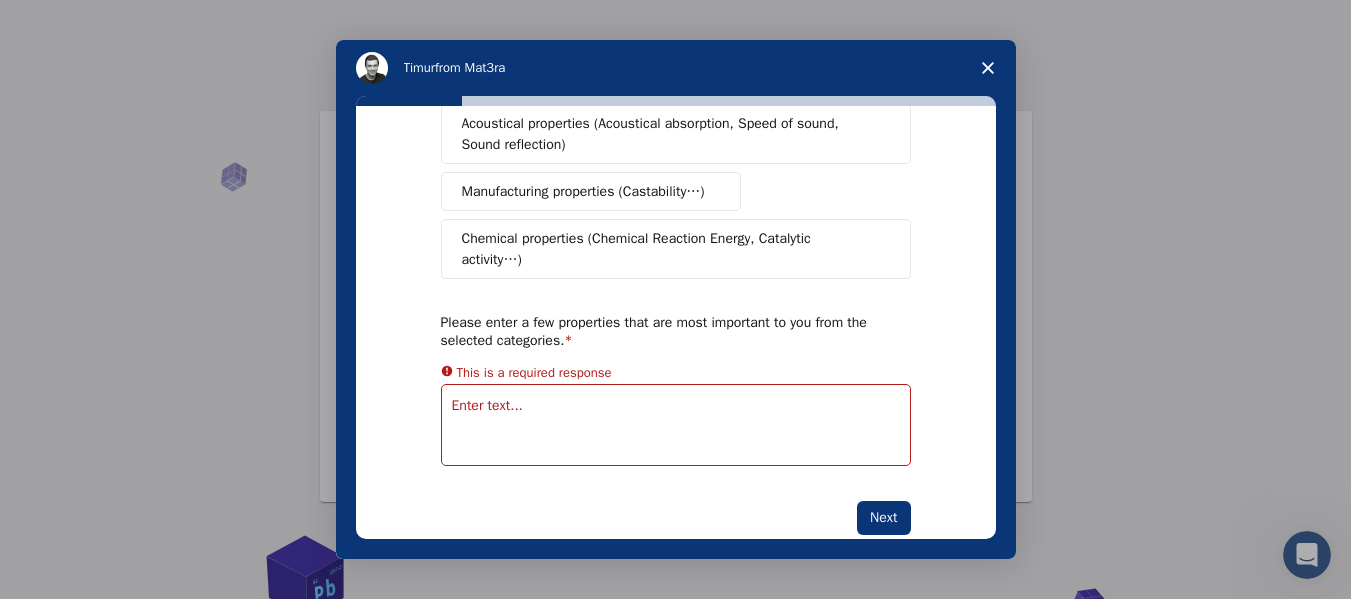 click on "Chemical properties (Chemical Reaction Energy, Catalytic activity…)" at bounding box center [668, 249] 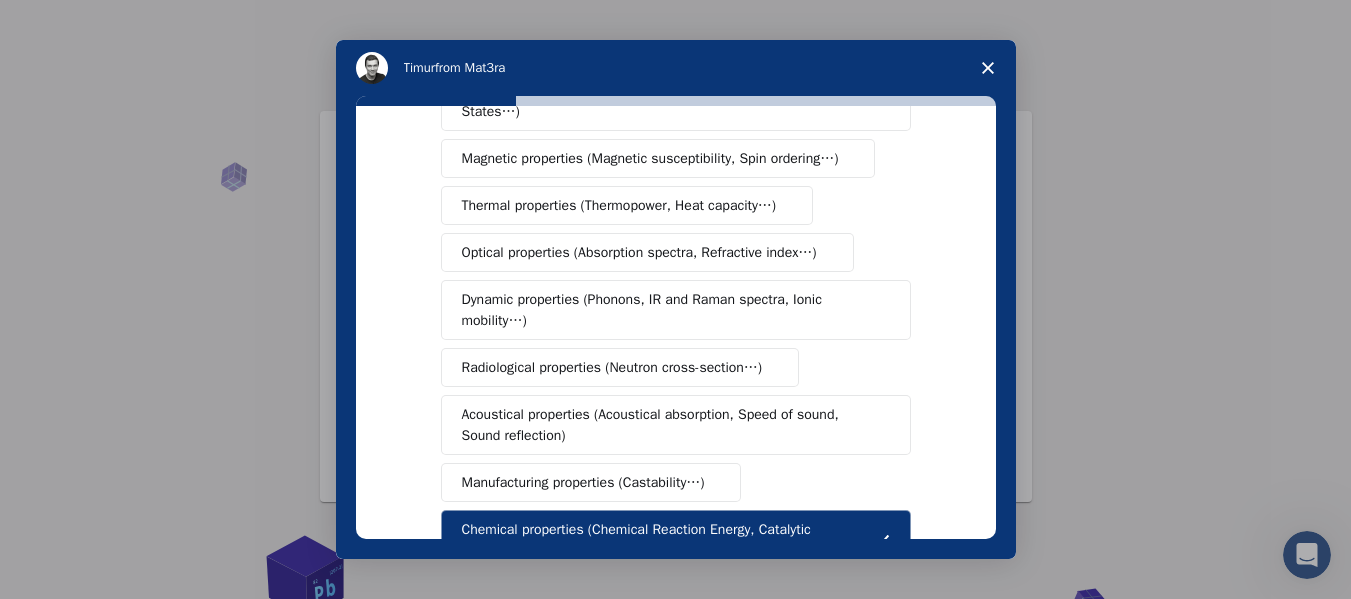 scroll, scrollTop: 200, scrollLeft: 0, axis: vertical 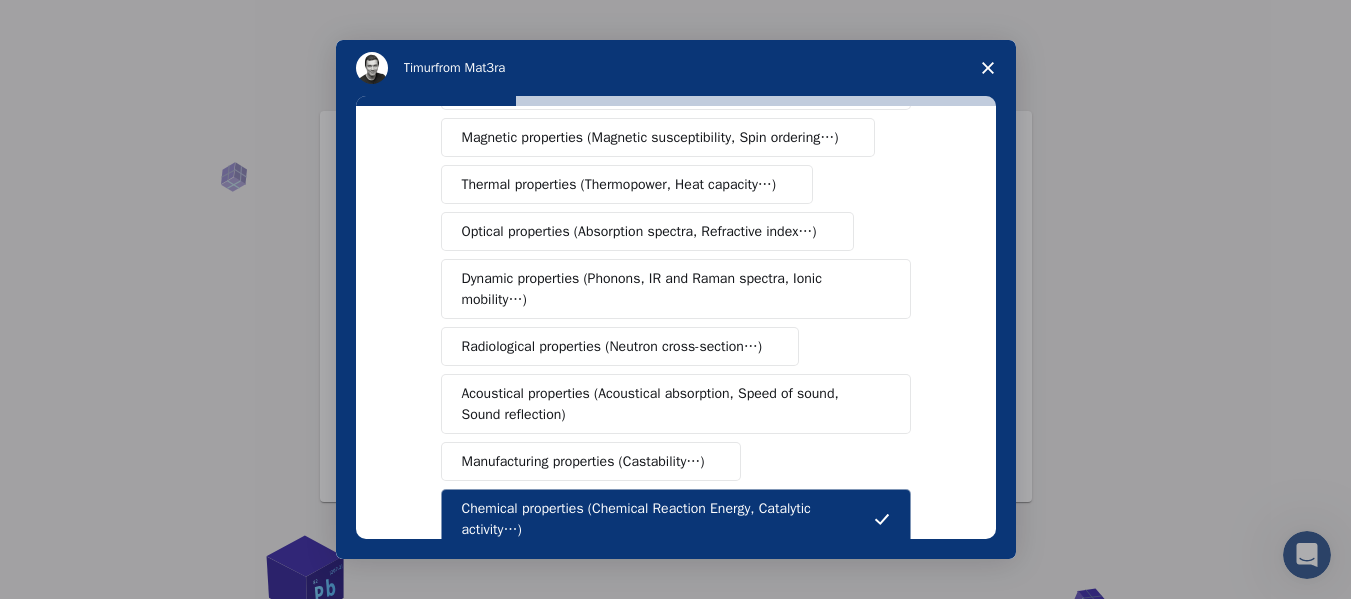 click on "Radiological properties (Neutron cross-section…)" at bounding box center [612, 346] 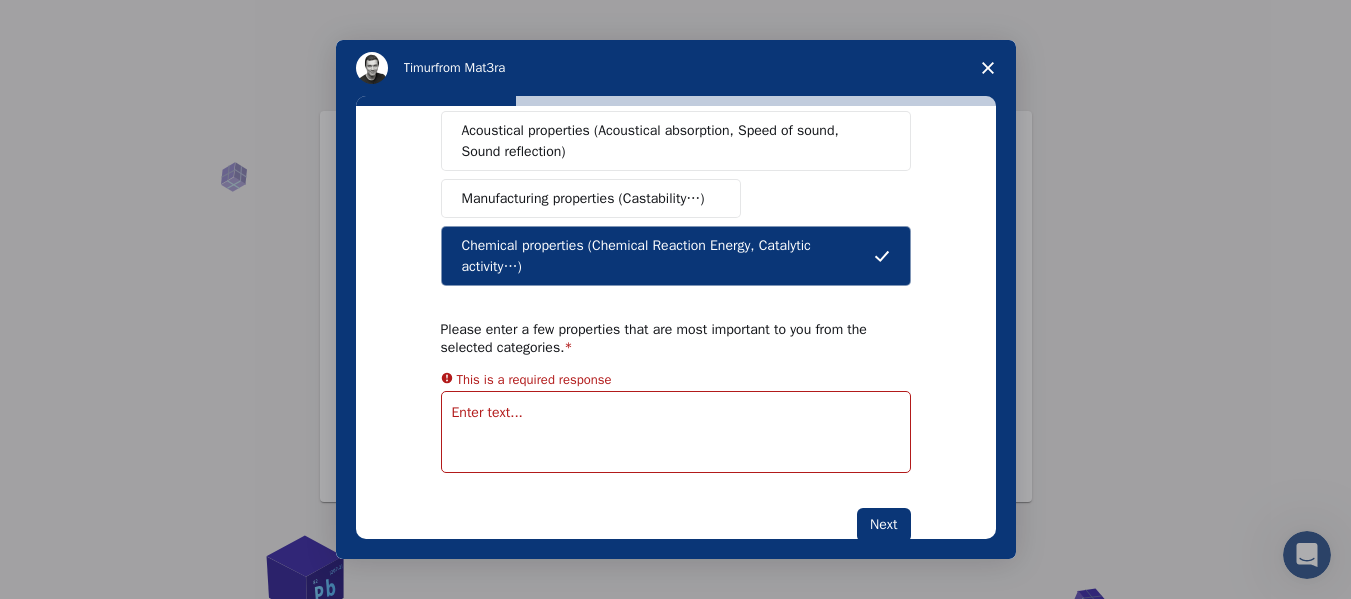 scroll, scrollTop: 493, scrollLeft: 0, axis: vertical 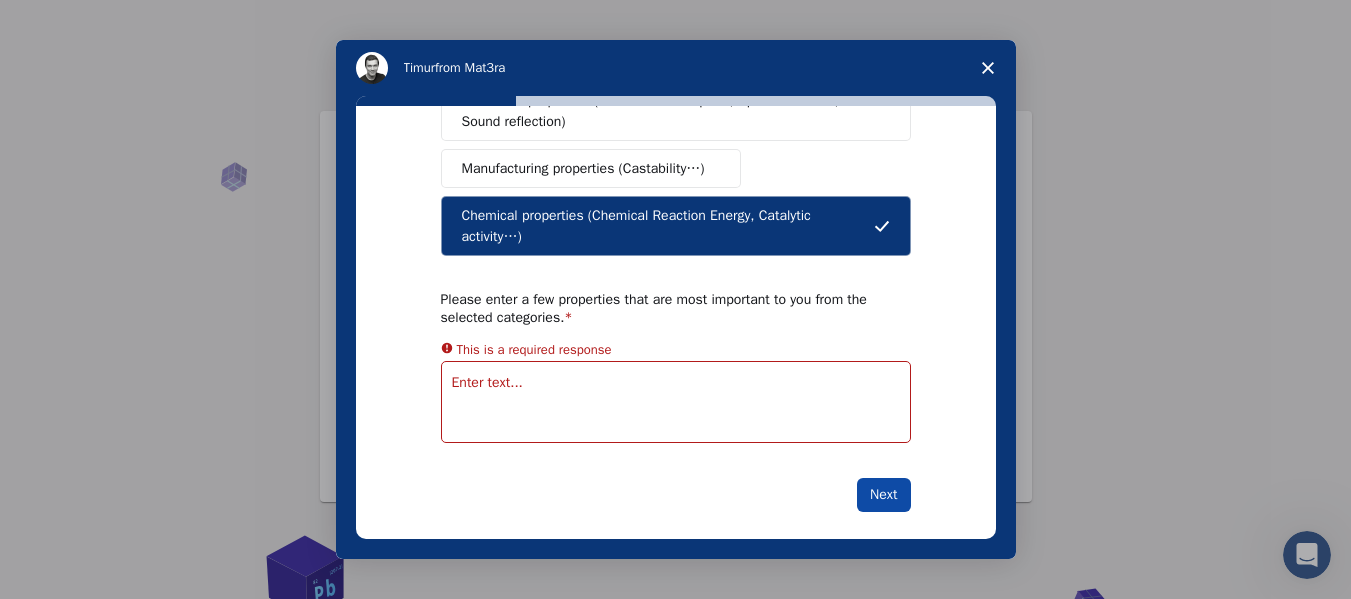click on "Next" at bounding box center (883, 495) 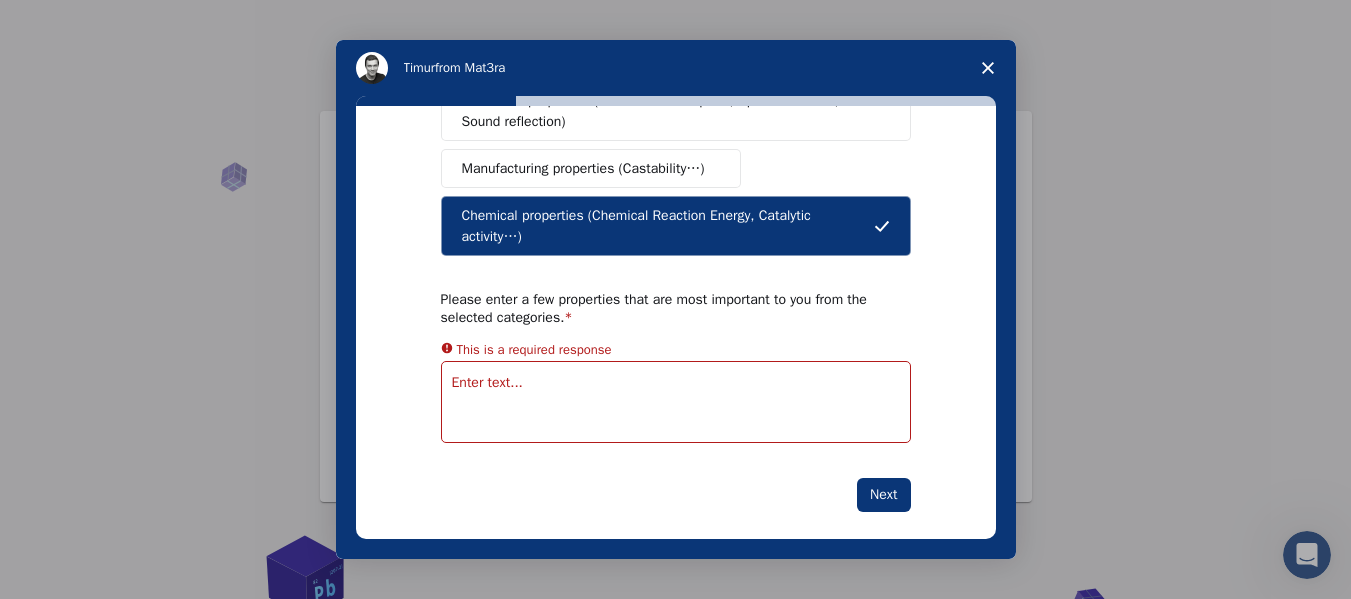 click at bounding box center (676, 402) 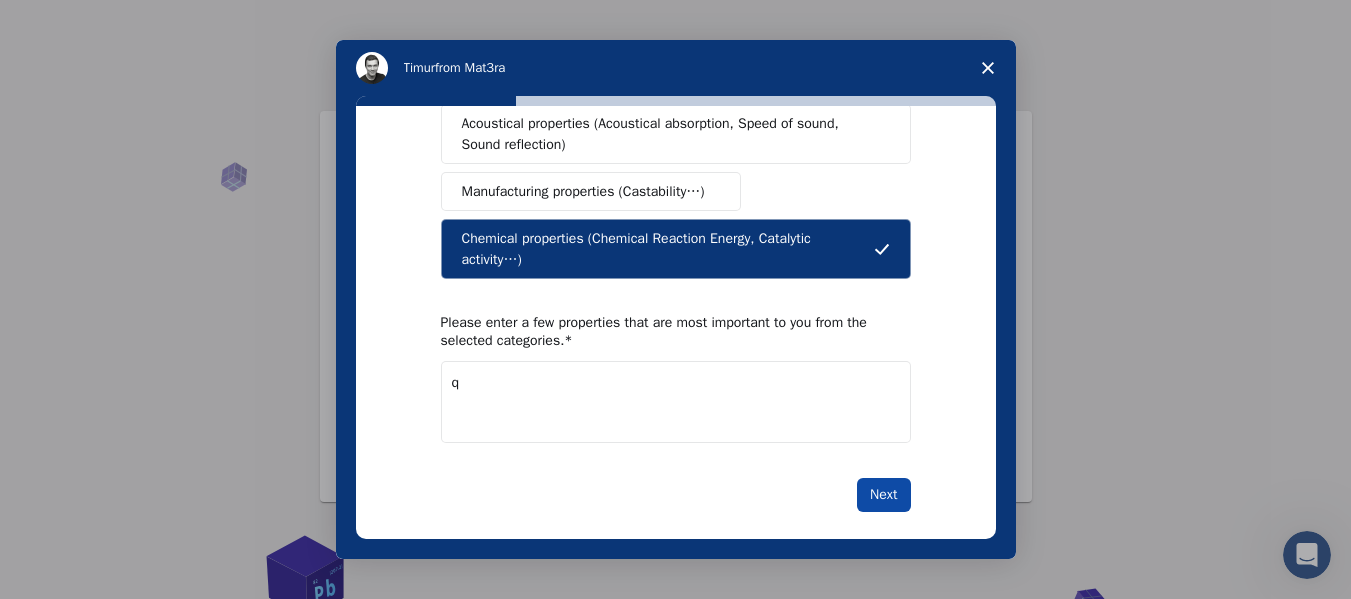type on "q" 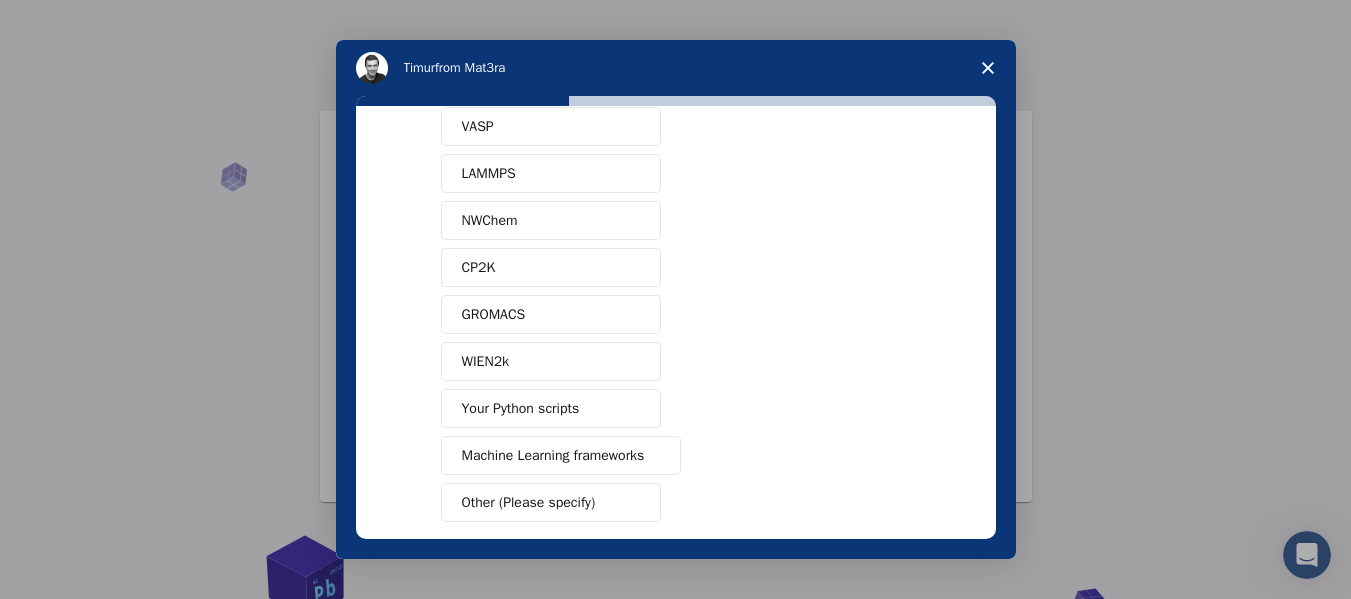 scroll, scrollTop: 0, scrollLeft: 0, axis: both 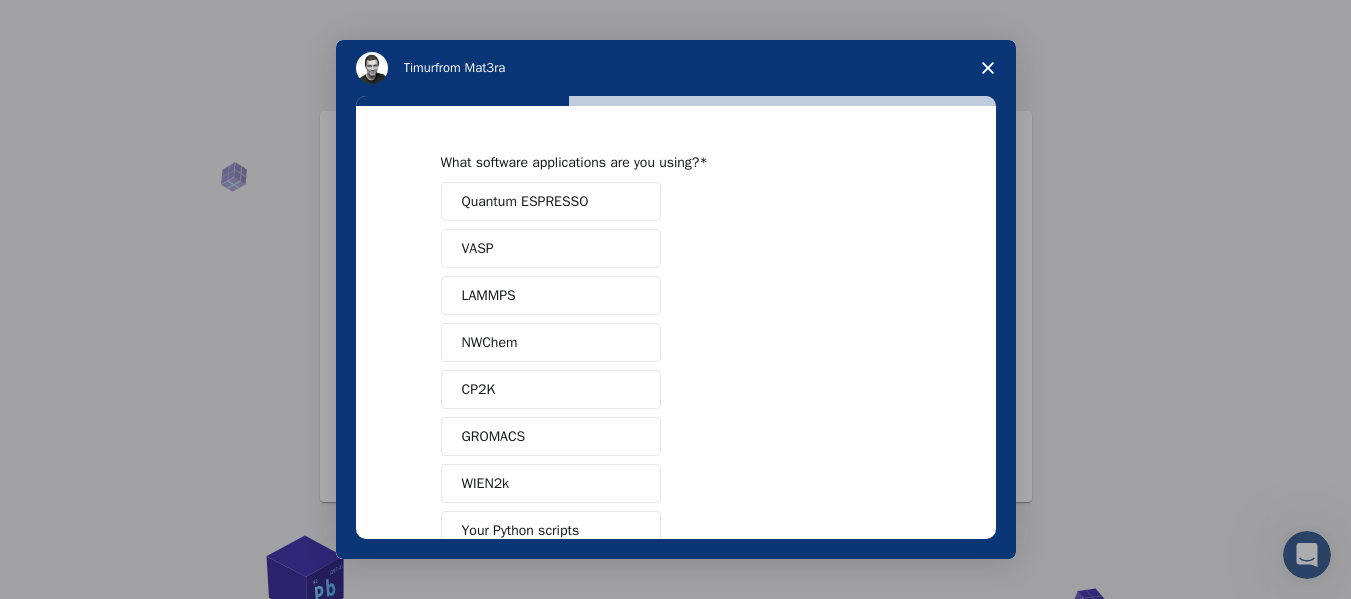 click on "NWChem" at bounding box center [490, 342] 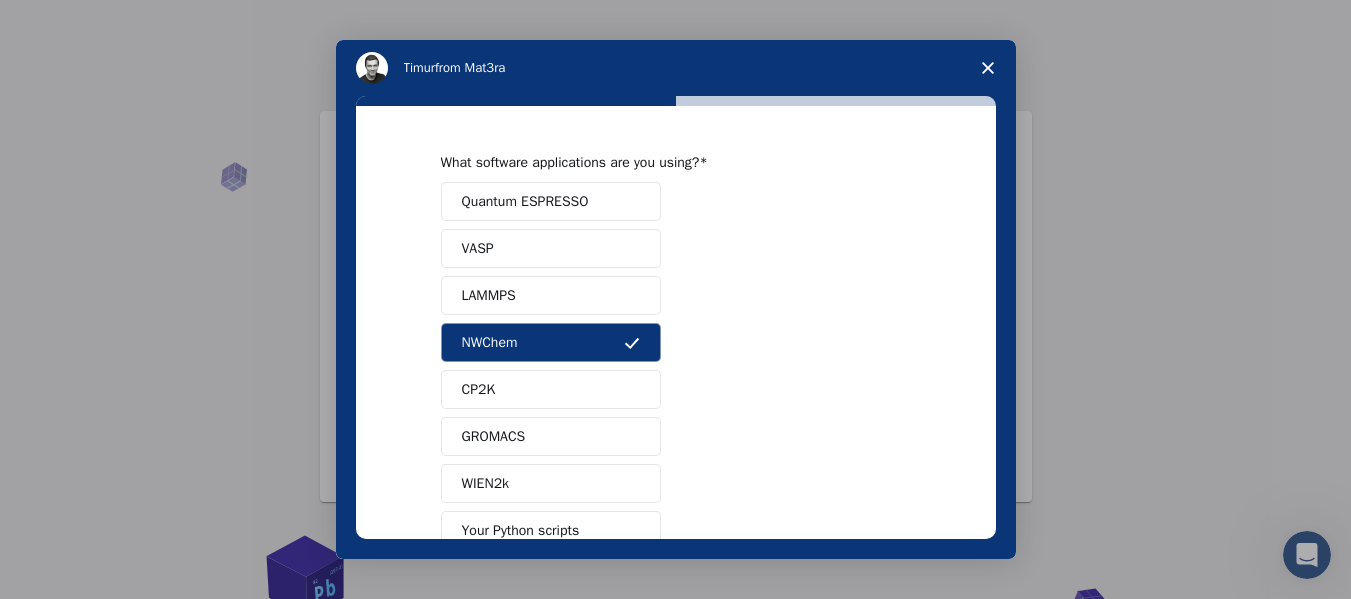scroll, scrollTop: 200, scrollLeft: 0, axis: vertical 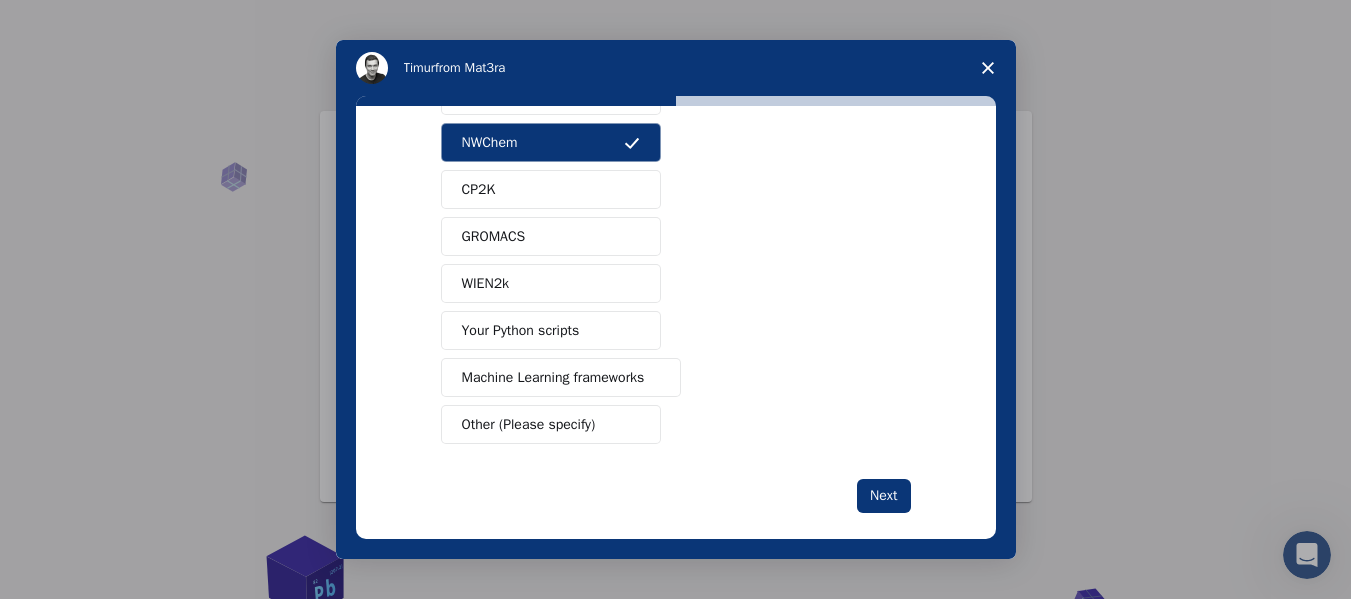 click on "Next" at bounding box center [883, 496] 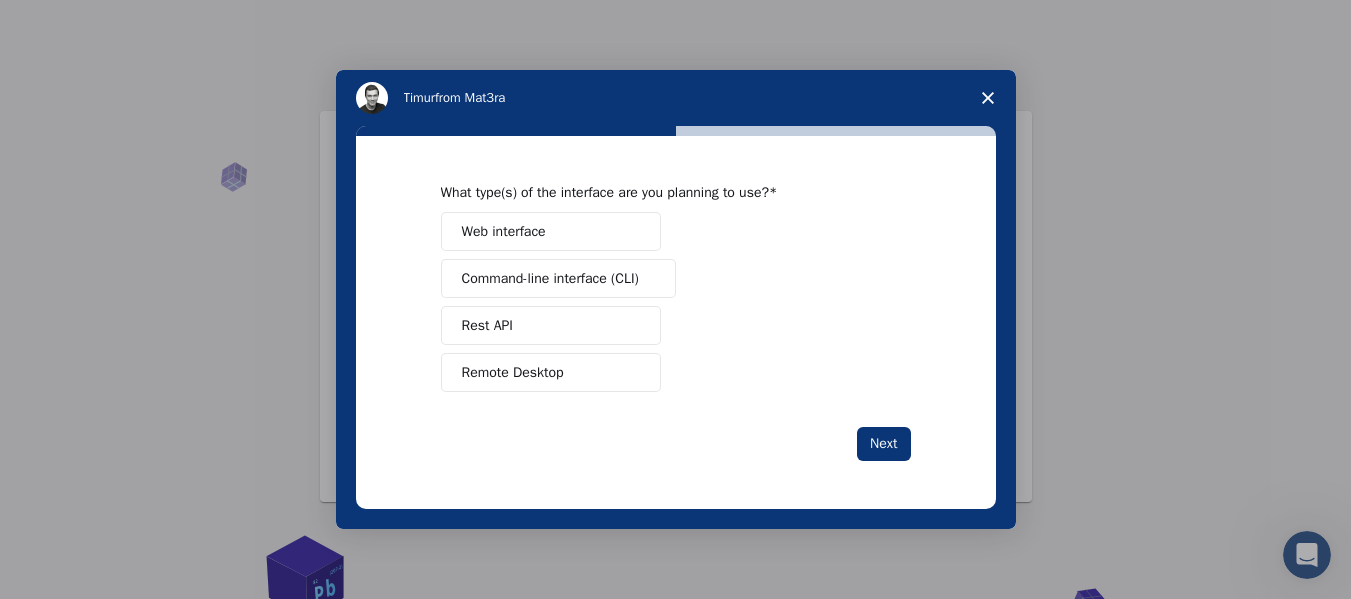 scroll, scrollTop: 0, scrollLeft: 0, axis: both 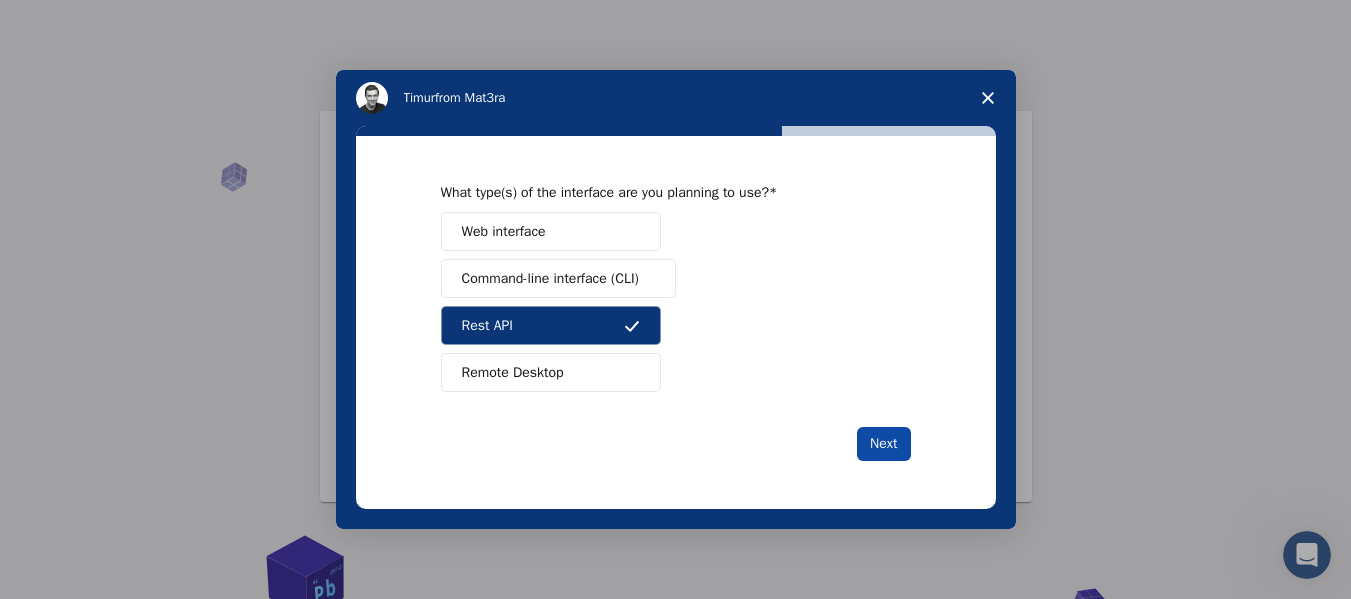 click on "Next" at bounding box center [883, 444] 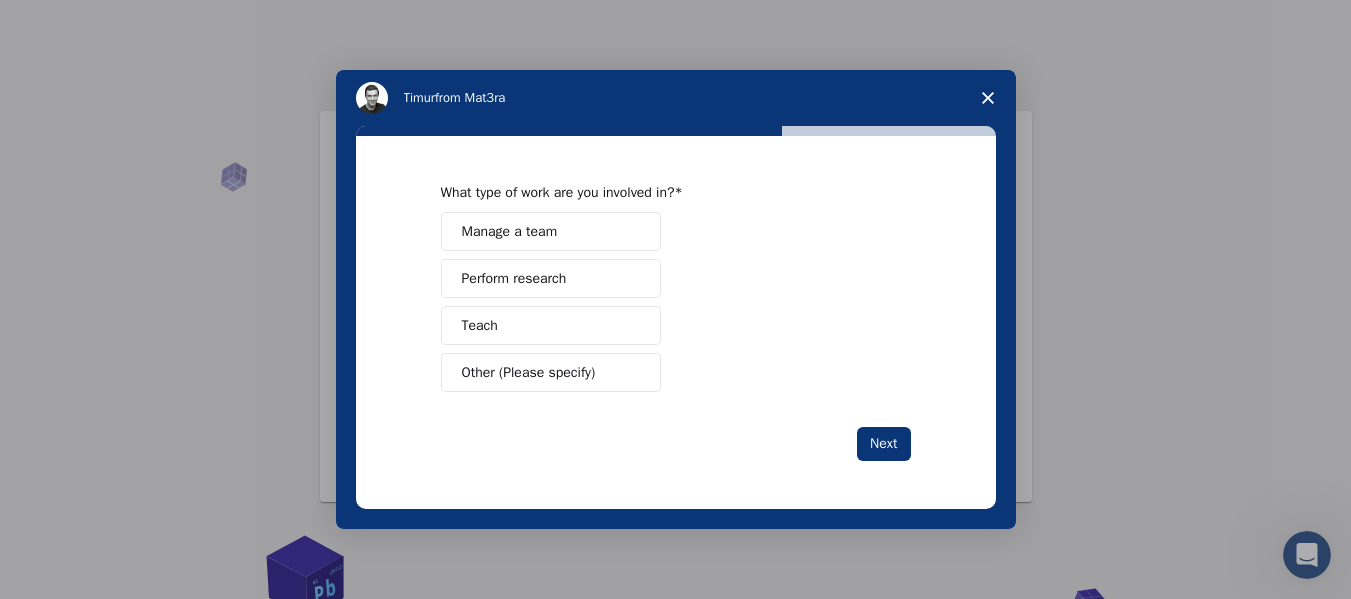 click on "Next" at bounding box center (883, 444) 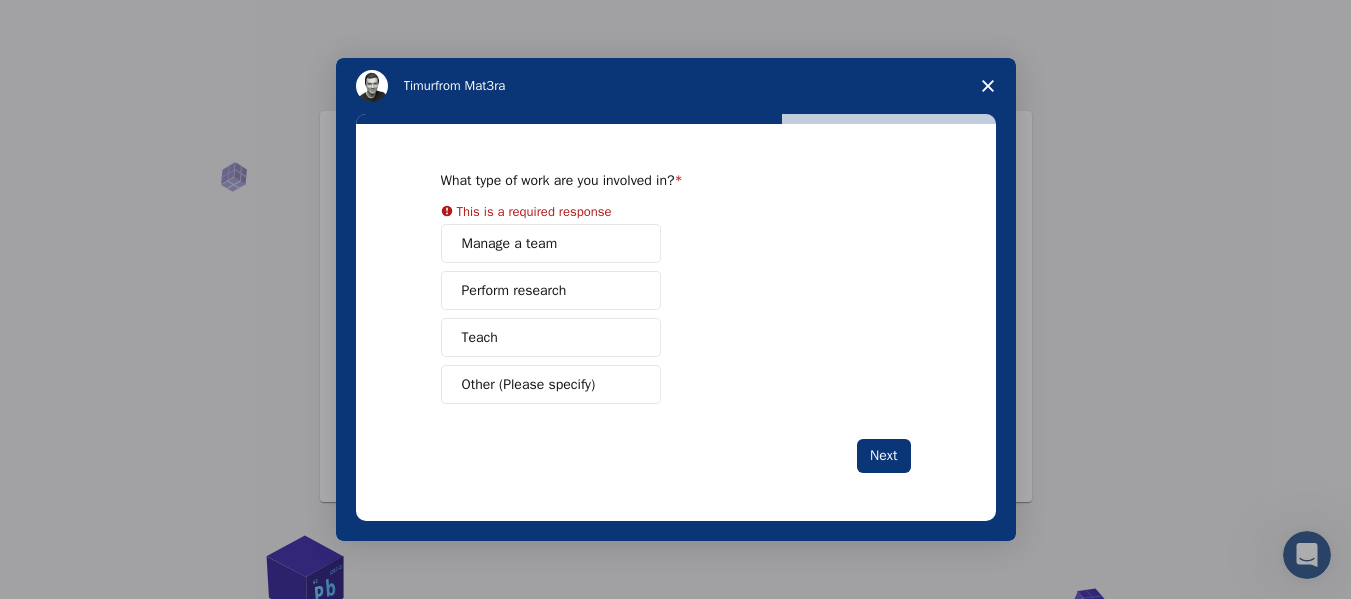 click on "Perform research" at bounding box center [514, 290] 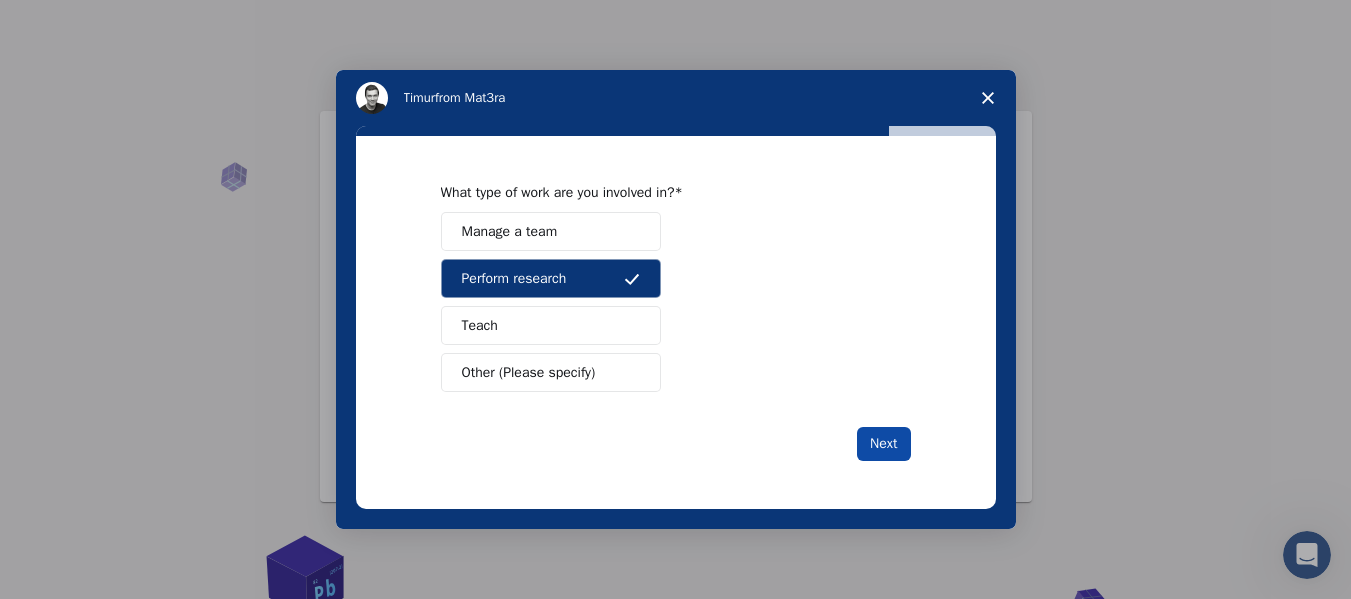 click on "Next" at bounding box center (883, 444) 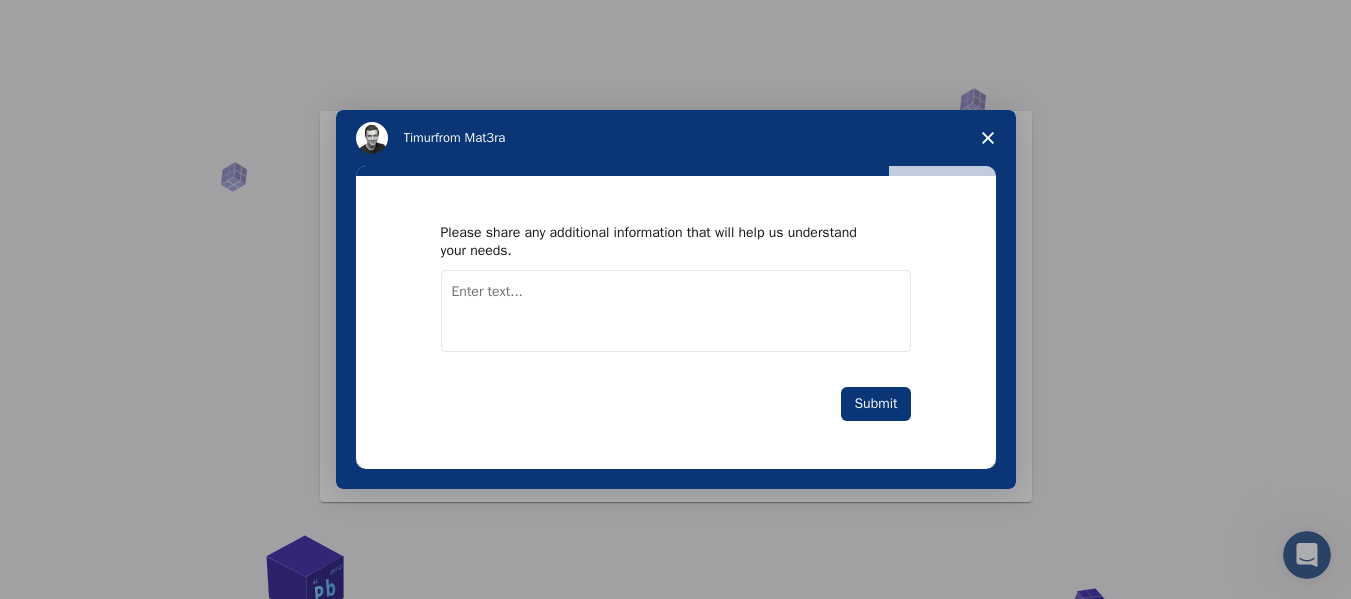 click at bounding box center (676, 311) 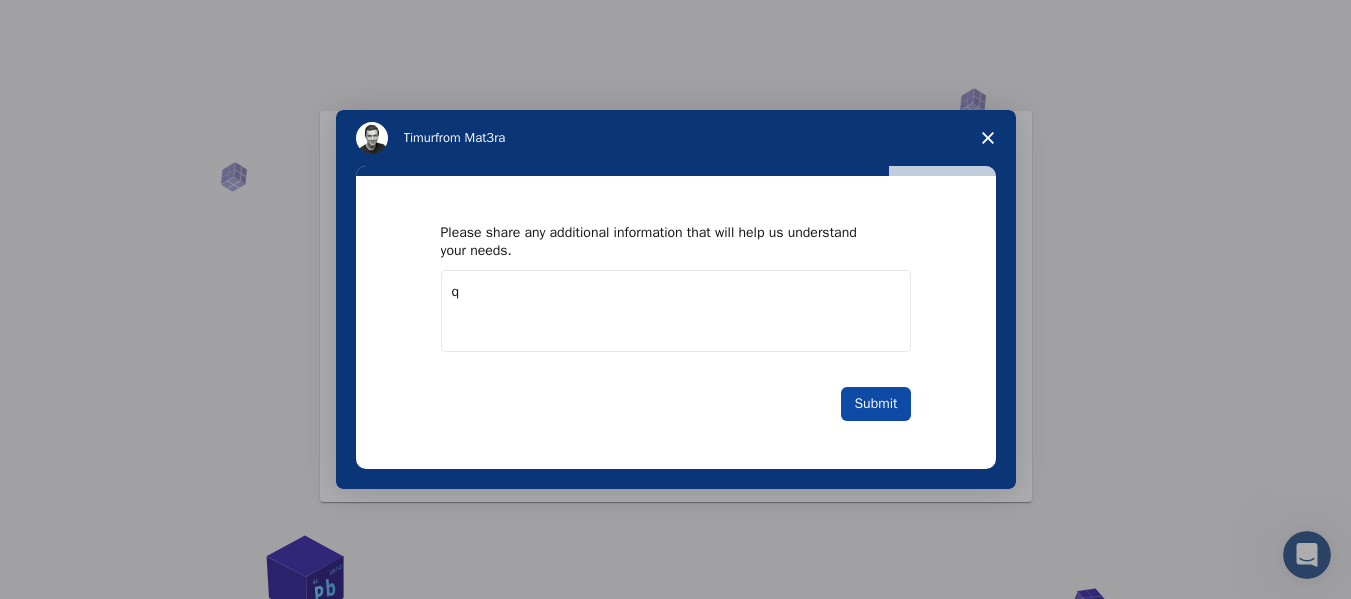 type on "q" 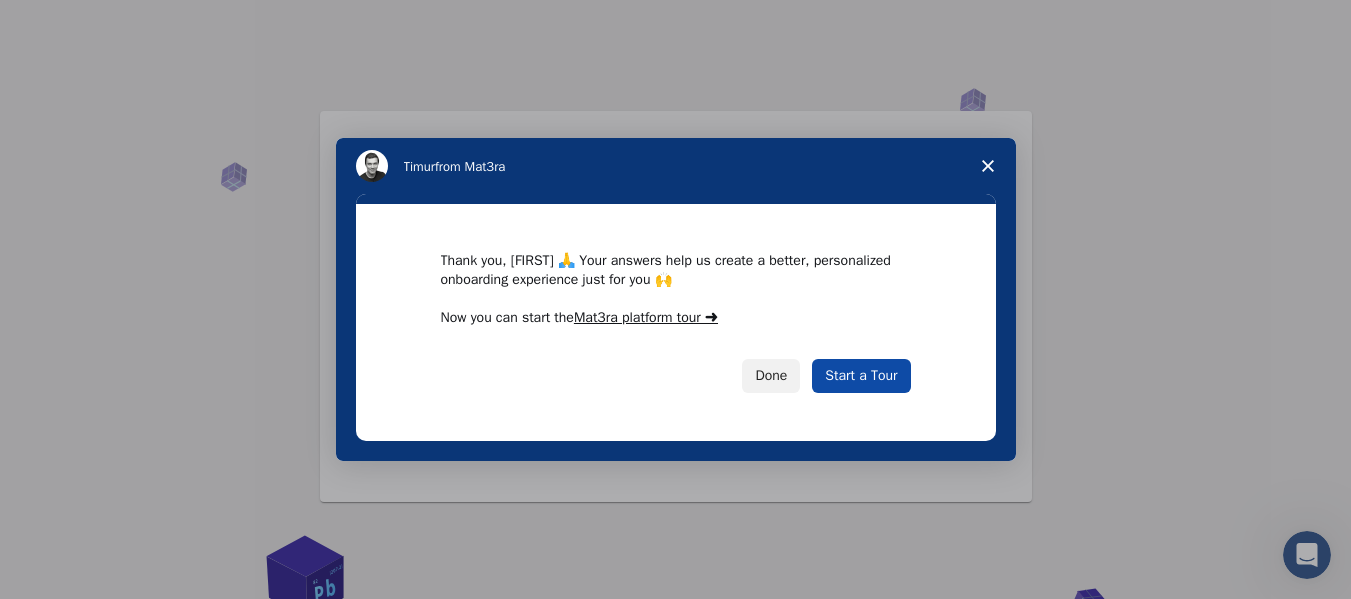 click on "Start a Tour" at bounding box center [861, 376] 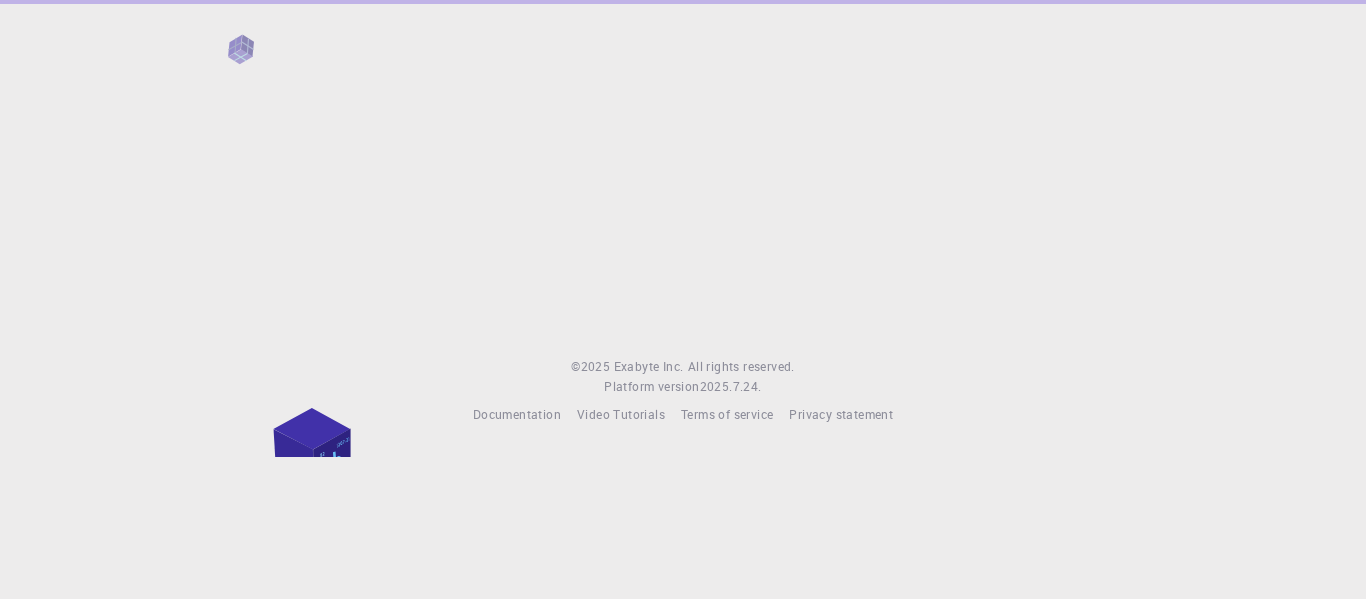 scroll, scrollTop: 0, scrollLeft: 0, axis: both 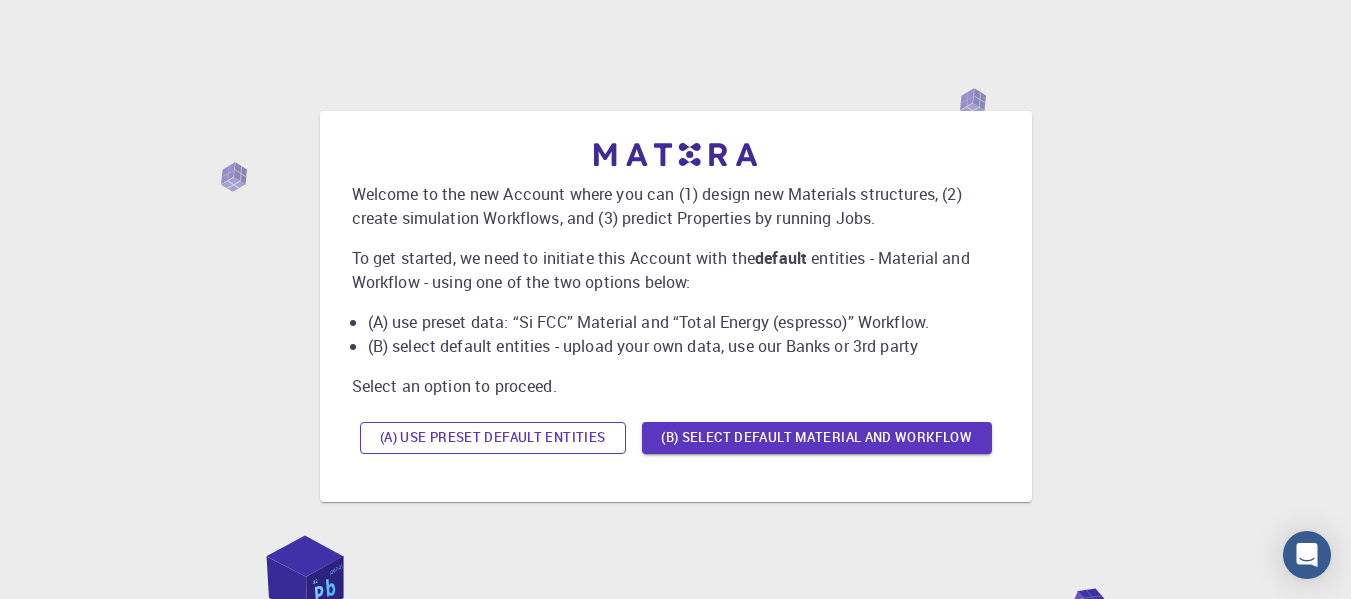 click on "(A) Use preset default entities" at bounding box center (493, 438) 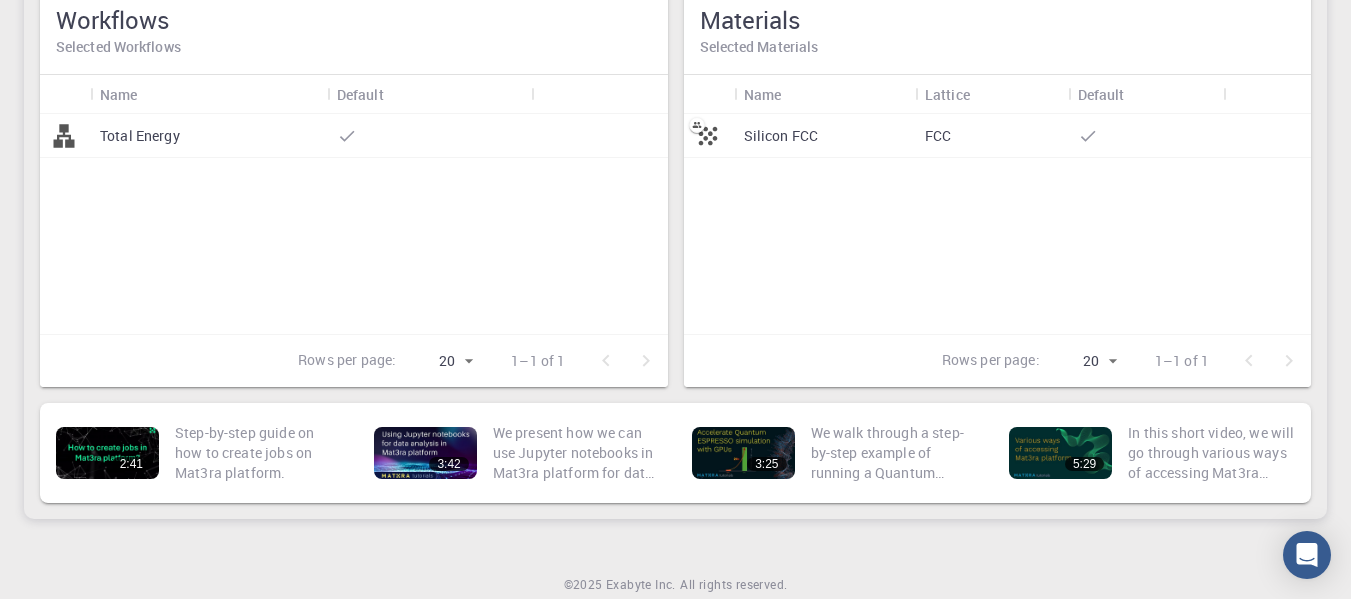 scroll, scrollTop: 156, scrollLeft: 0, axis: vertical 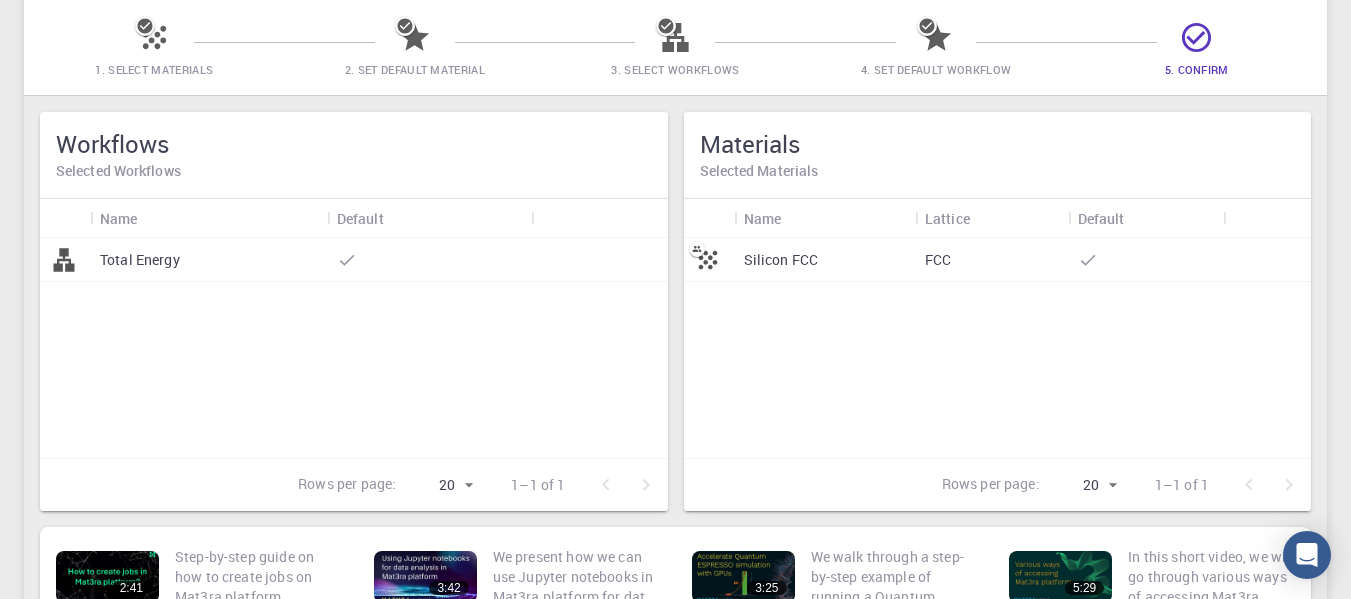 click on "Silicon FCC" at bounding box center [824, 260] 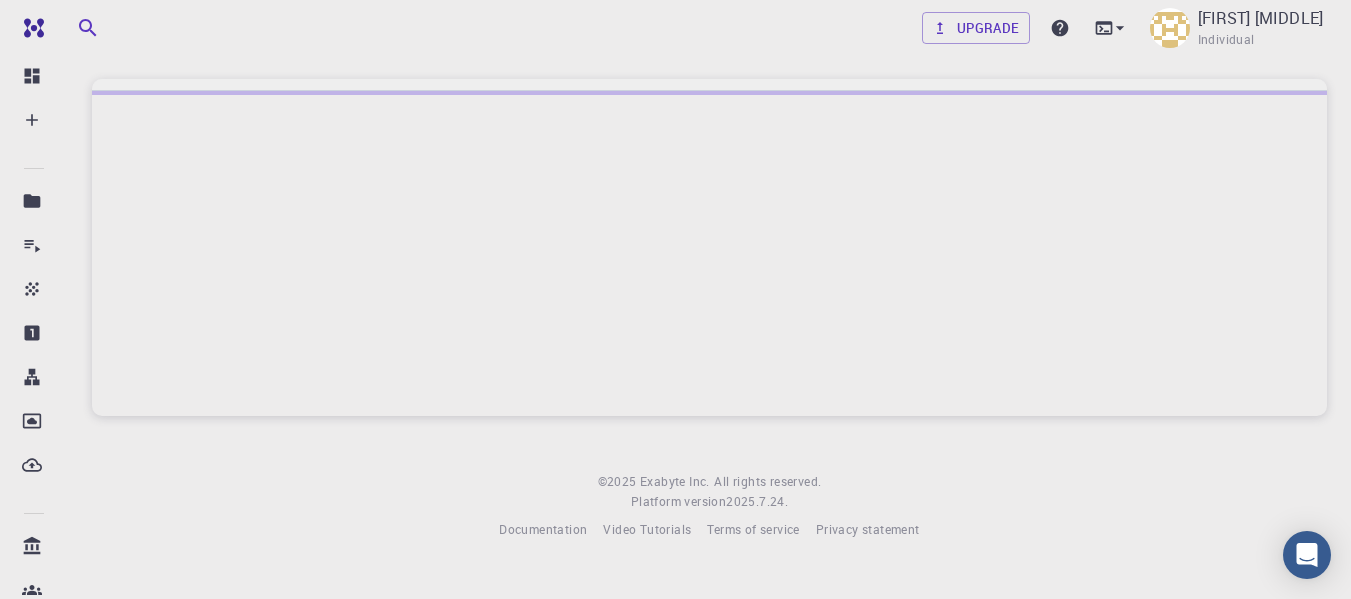 scroll, scrollTop: 0, scrollLeft: 0, axis: both 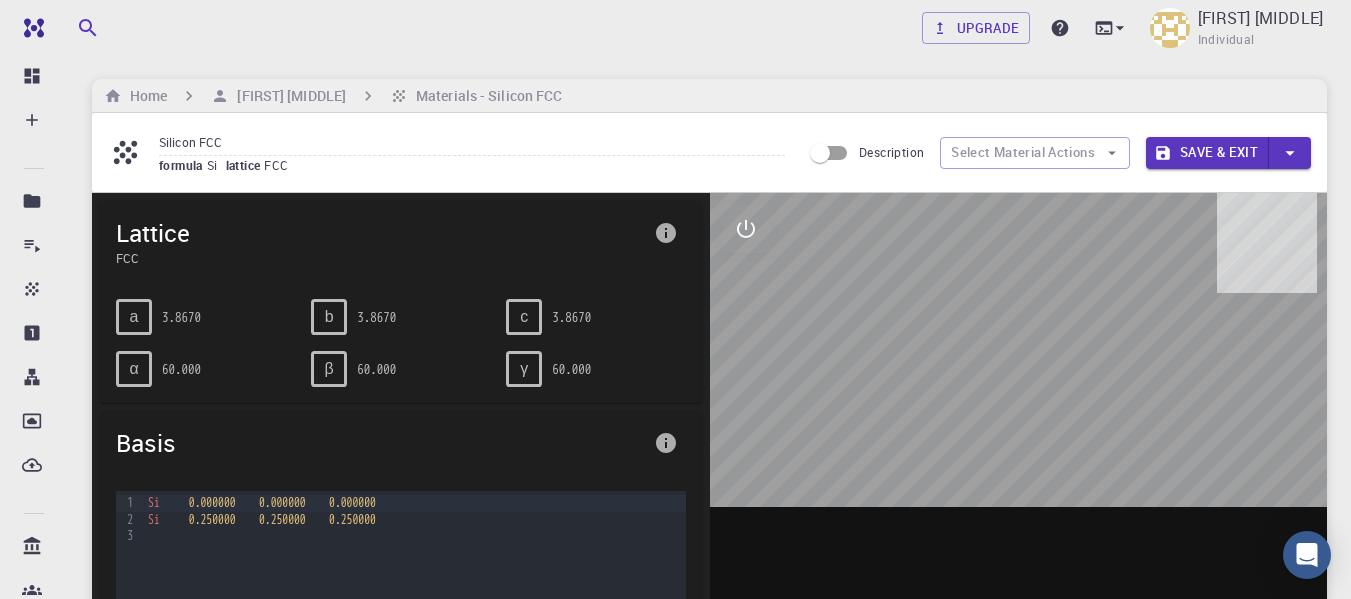 click on "a" at bounding box center [134, 317] 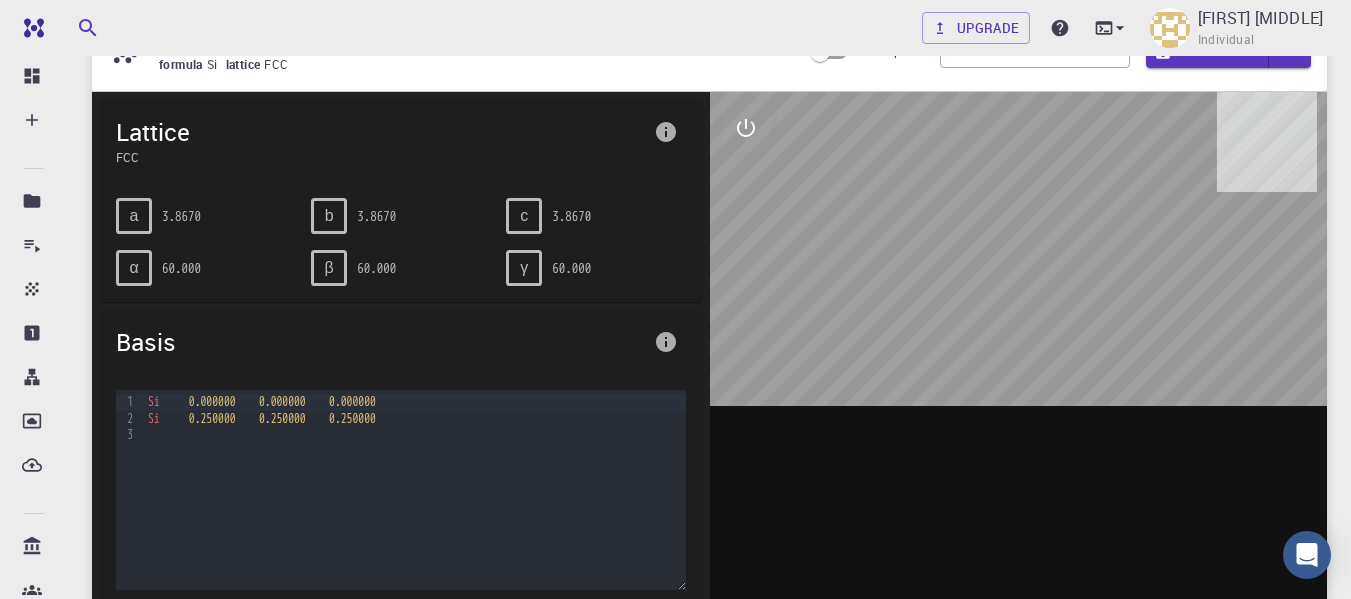 scroll, scrollTop: 100, scrollLeft: 0, axis: vertical 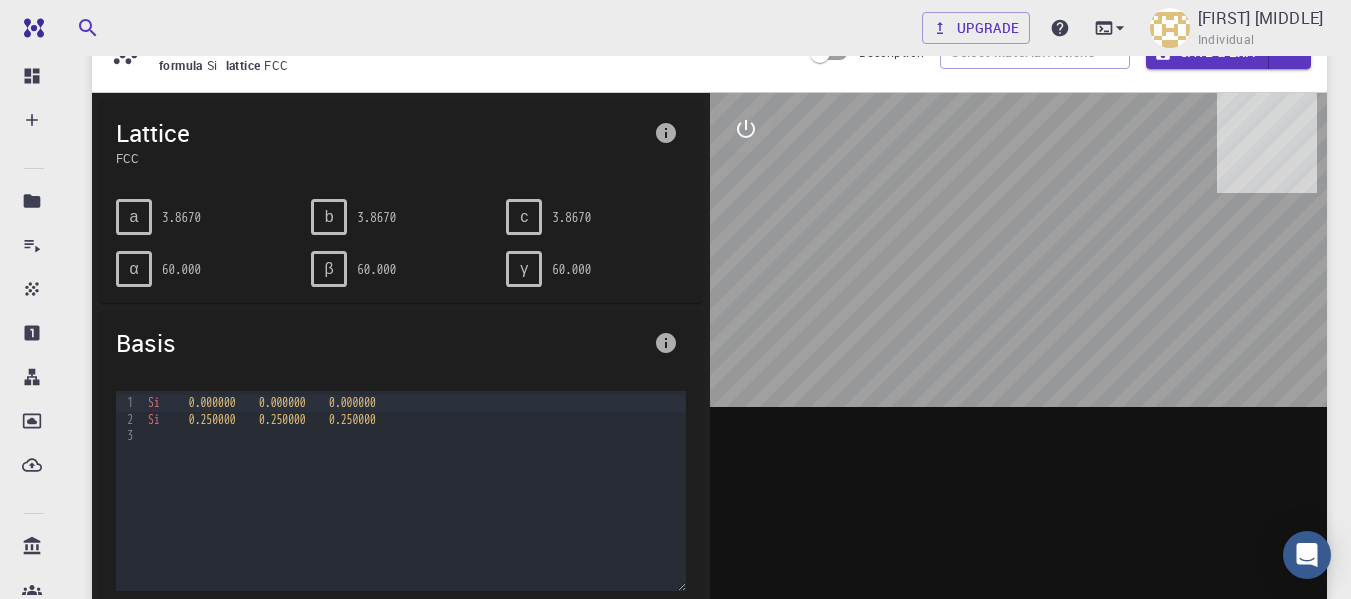 click on "α" at bounding box center [134, 269] 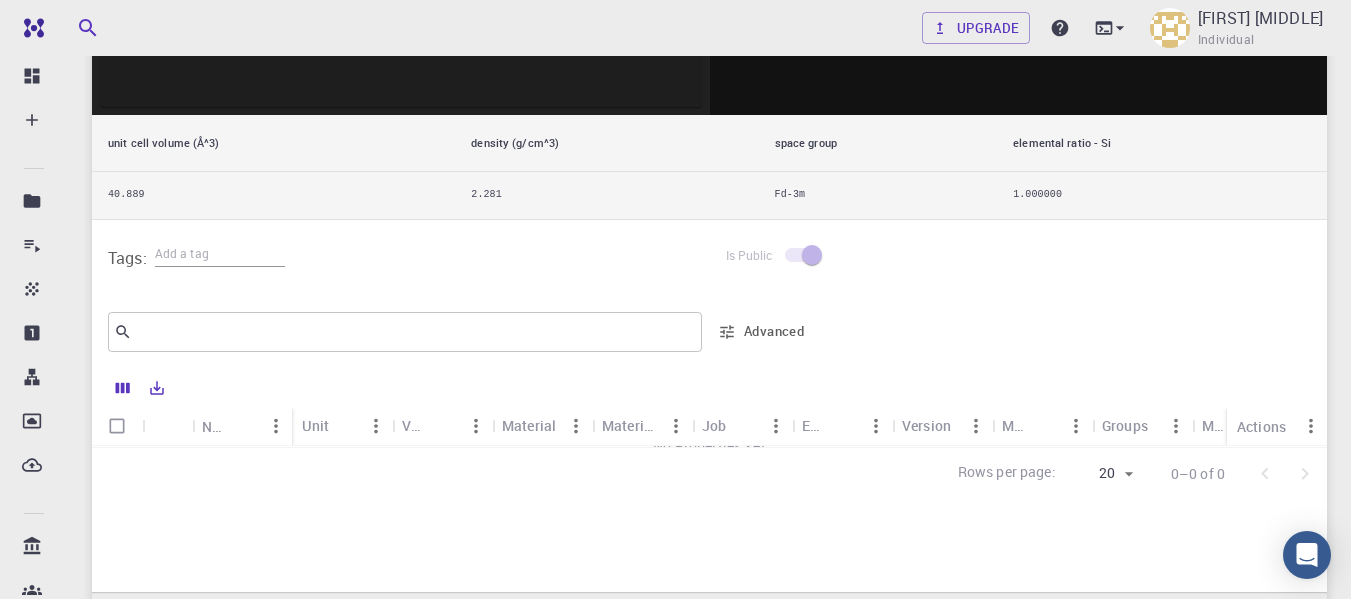 scroll, scrollTop: 878, scrollLeft: 0, axis: vertical 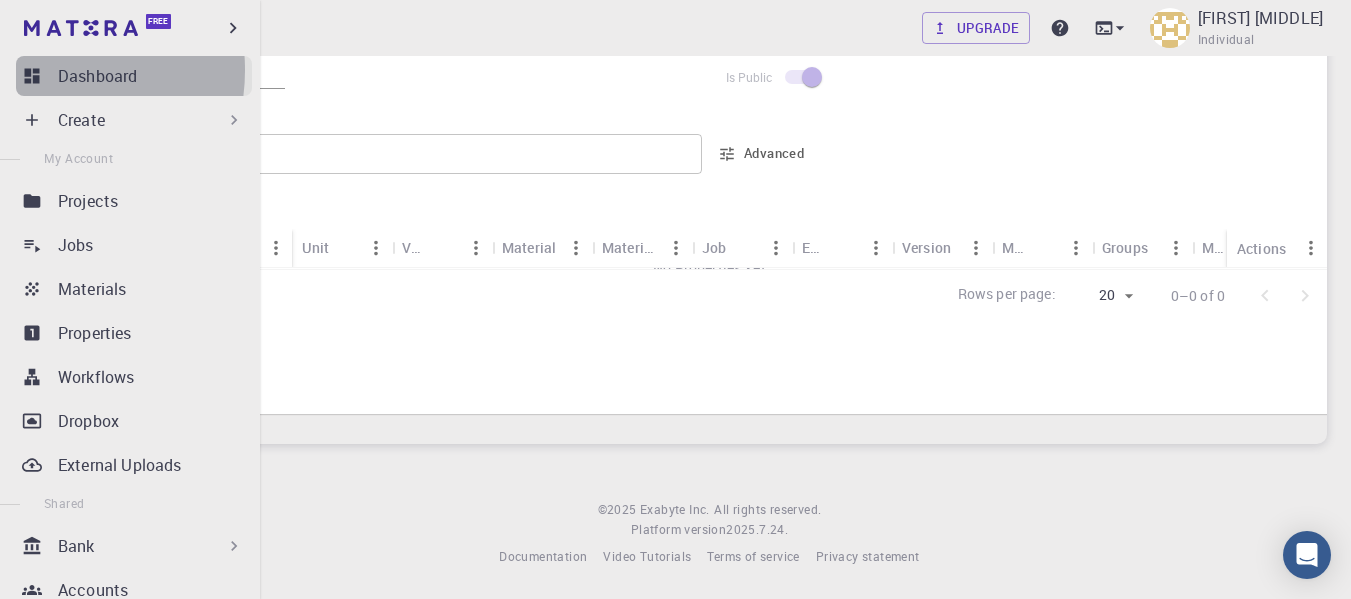 click 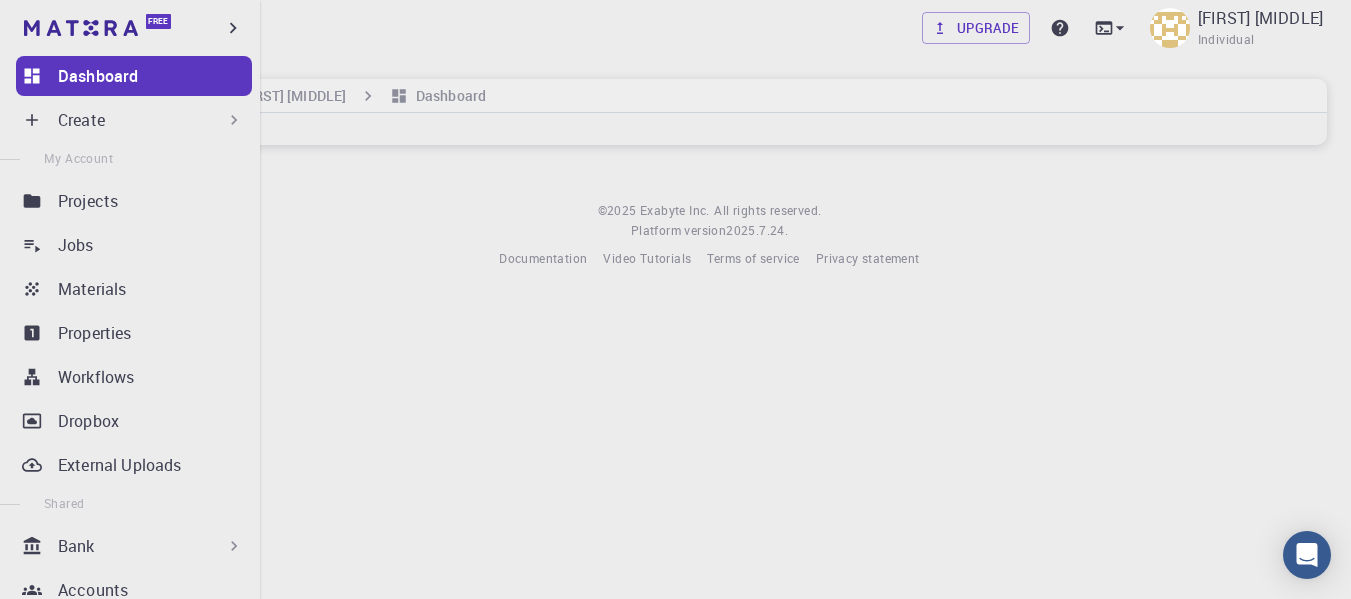 scroll, scrollTop: 0, scrollLeft: 0, axis: both 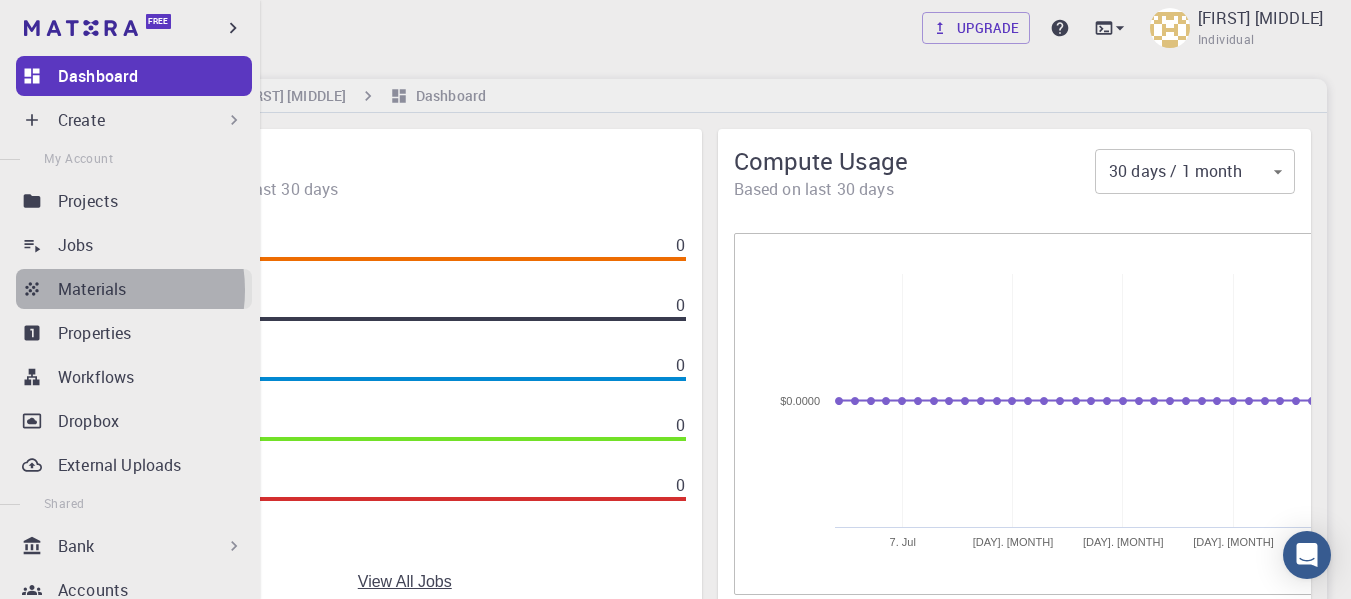 click on "Materials" at bounding box center (92, 289) 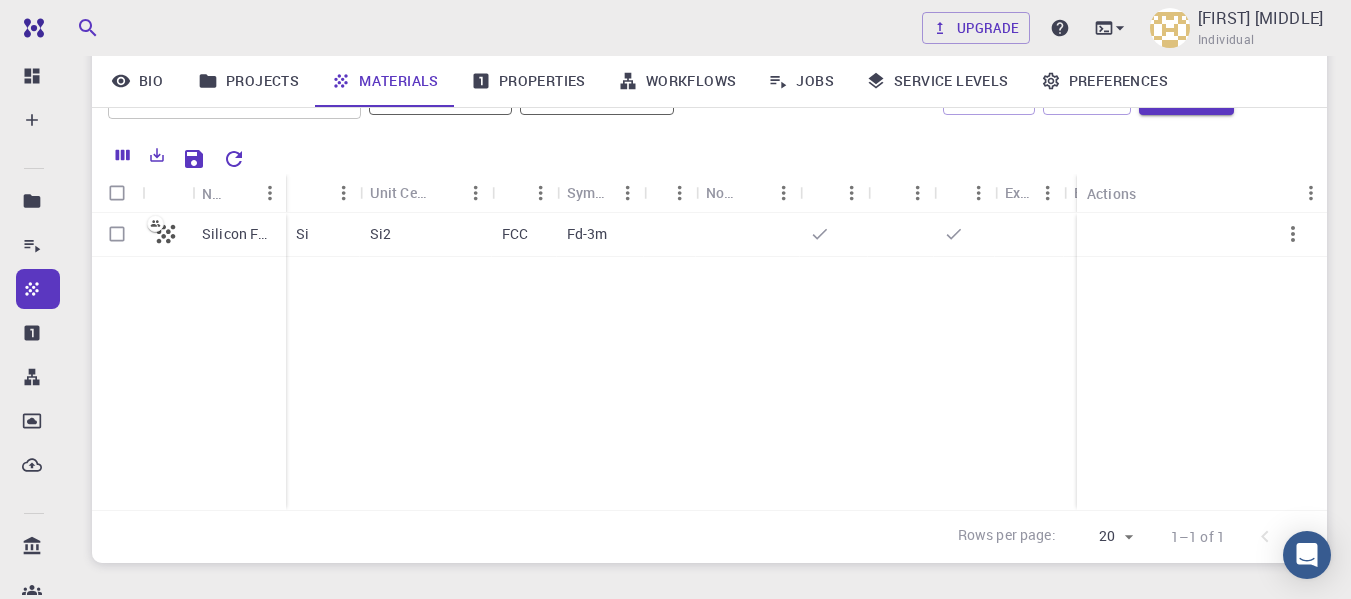 scroll, scrollTop: 200, scrollLeft: 0, axis: vertical 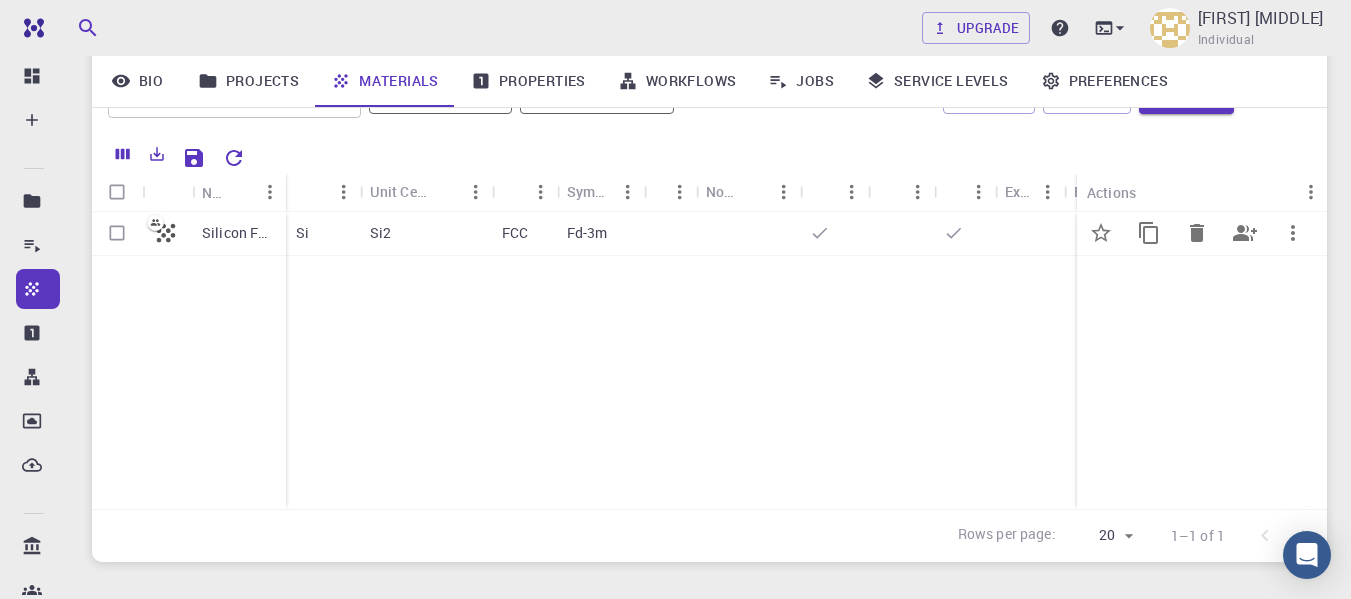 click at bounding box center (167, 234) 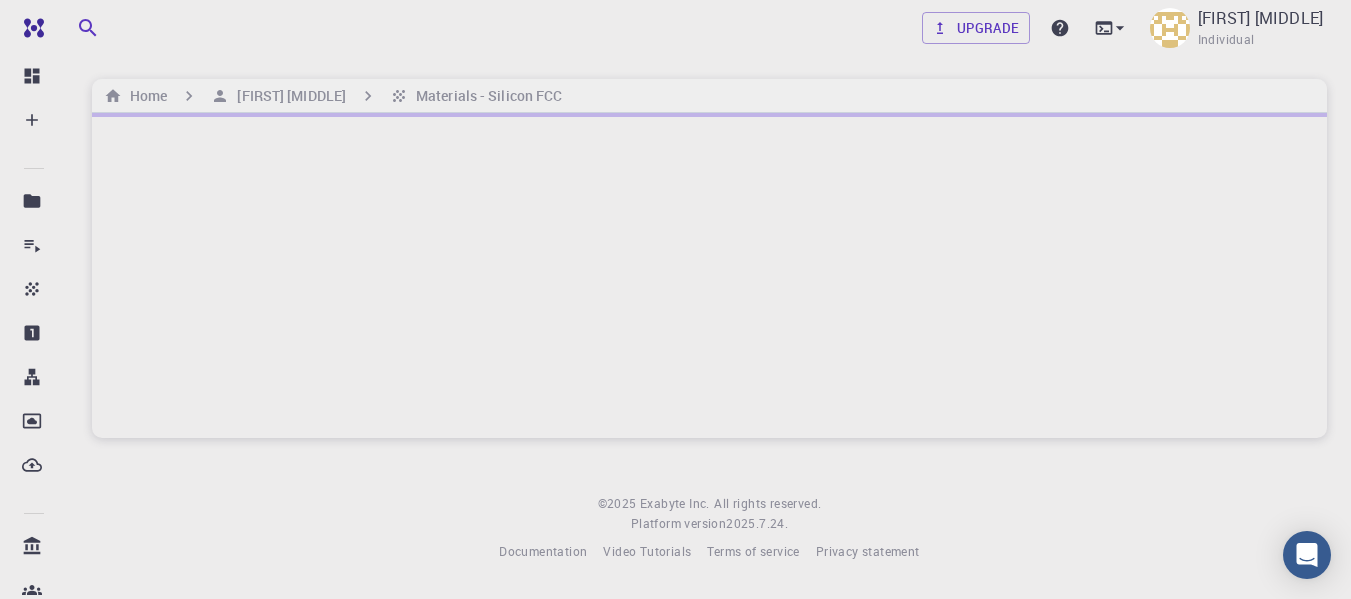 scroll, scrollTop: 0, scrollLeft: 0, axis: both 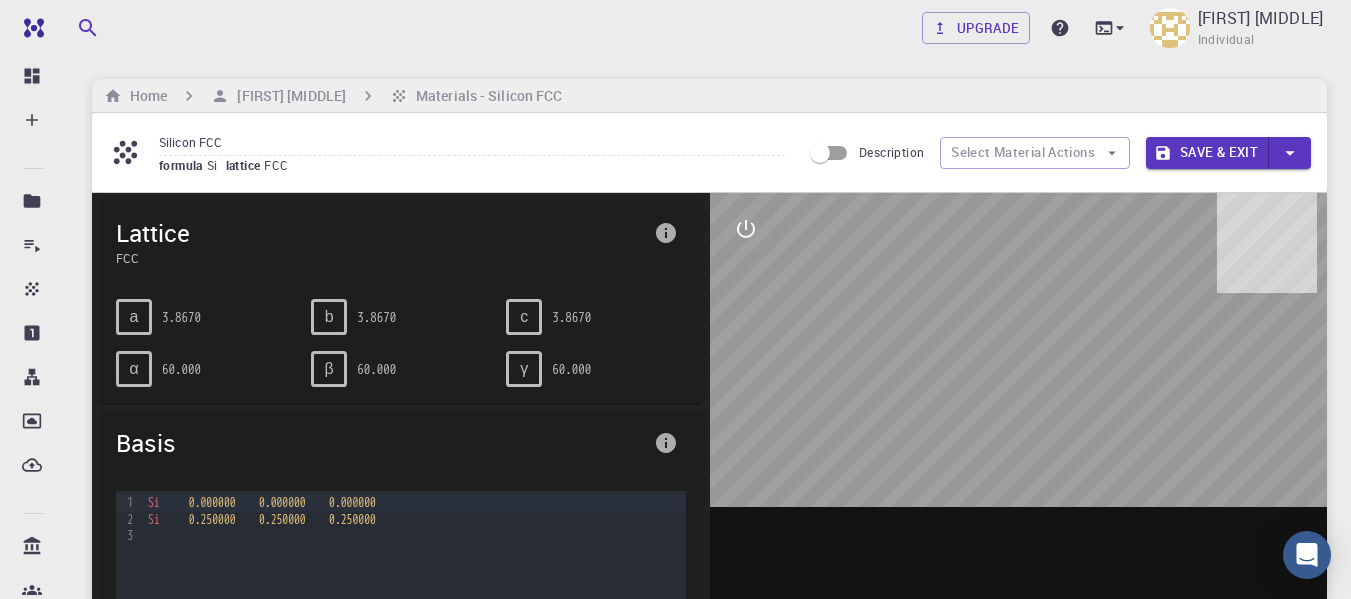 click at bounding box center (1019, 504) 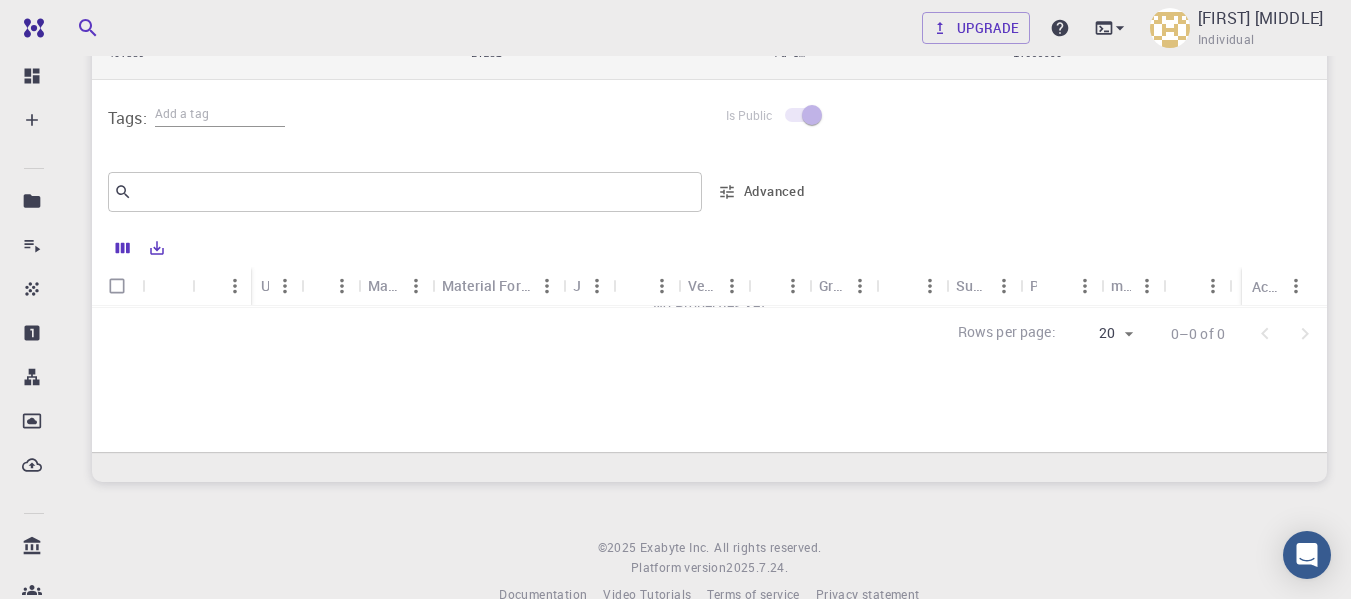 scroll, scrollTop: 878, scrollLeft: 0, axis: vertical 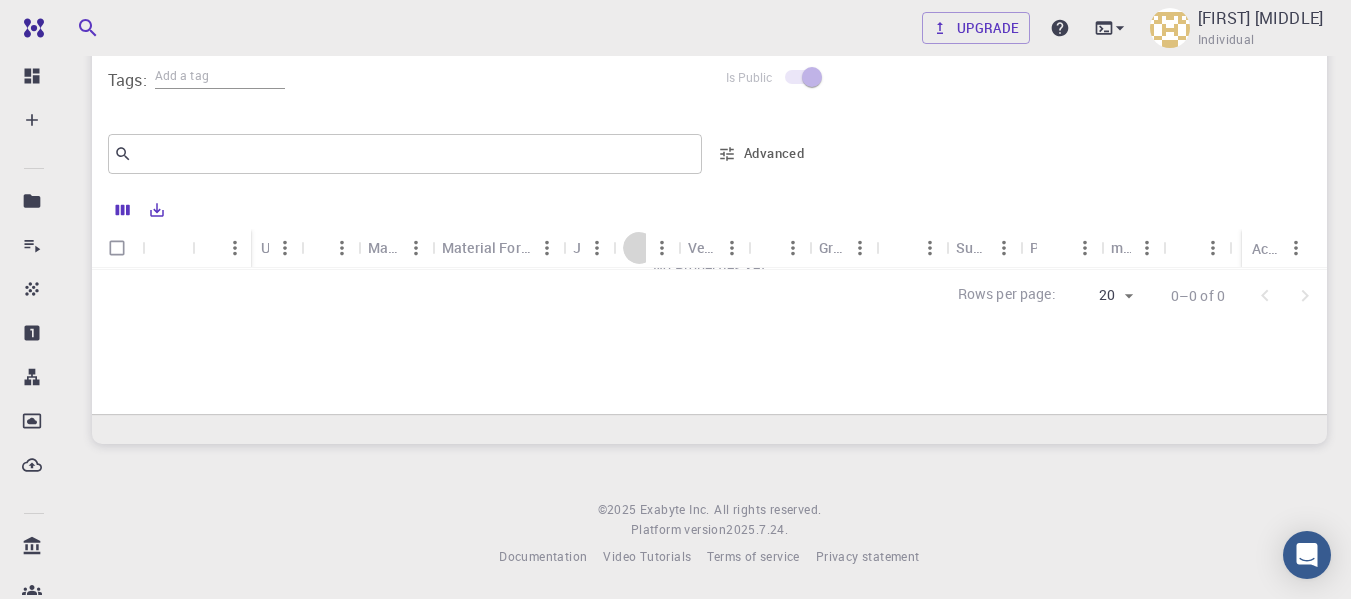 click at bounding box center (639, 248) 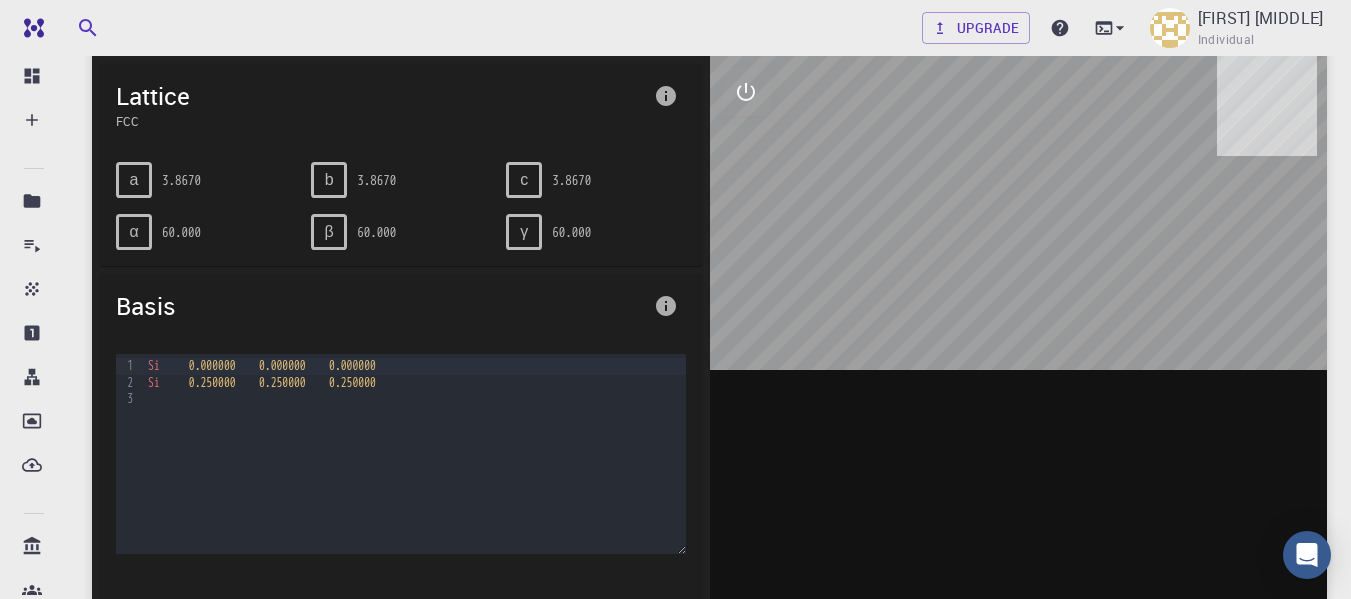 scroll, scrollTop: 0, scrollLeft: 0, axis: both 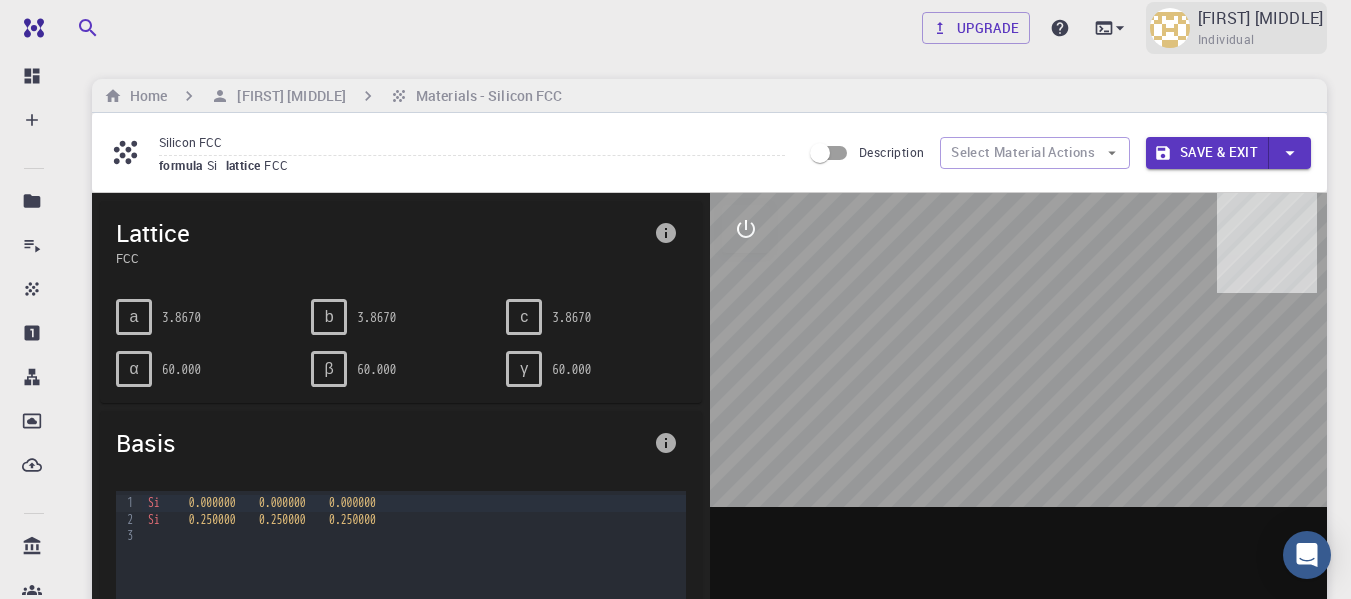 click on "[FIRST] [LAST]" at bounding box center [1260, 18] 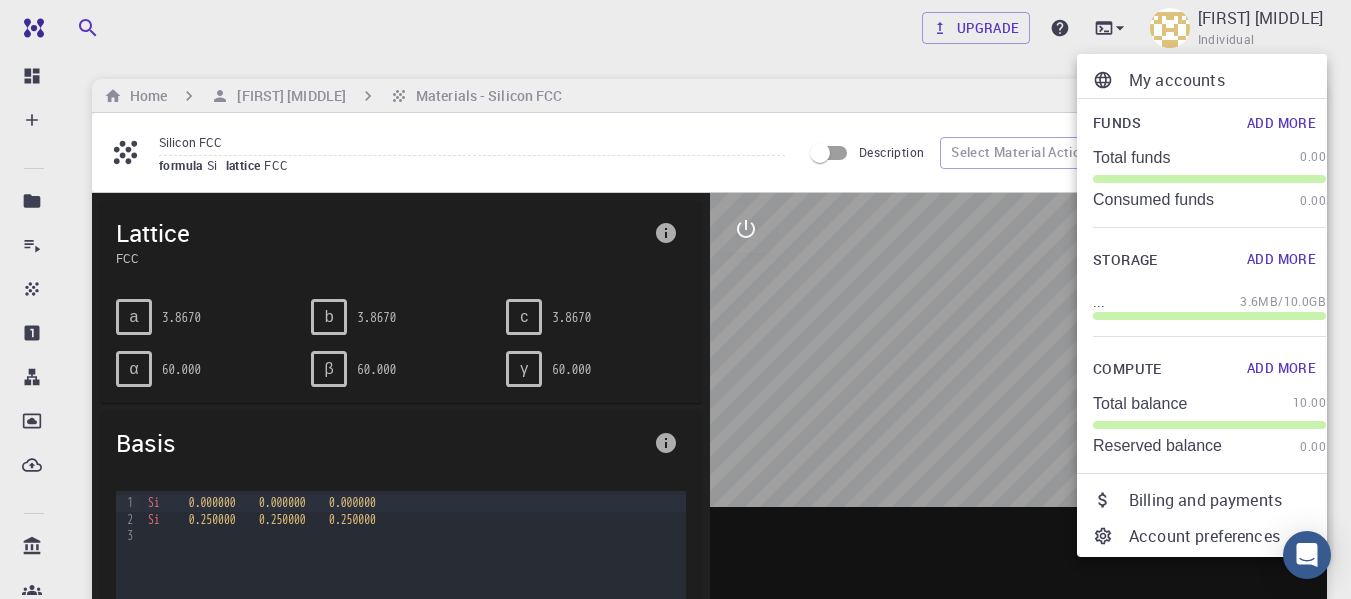 scroll, scrollTop: 94, scrollLeft: 0, axis: vertical 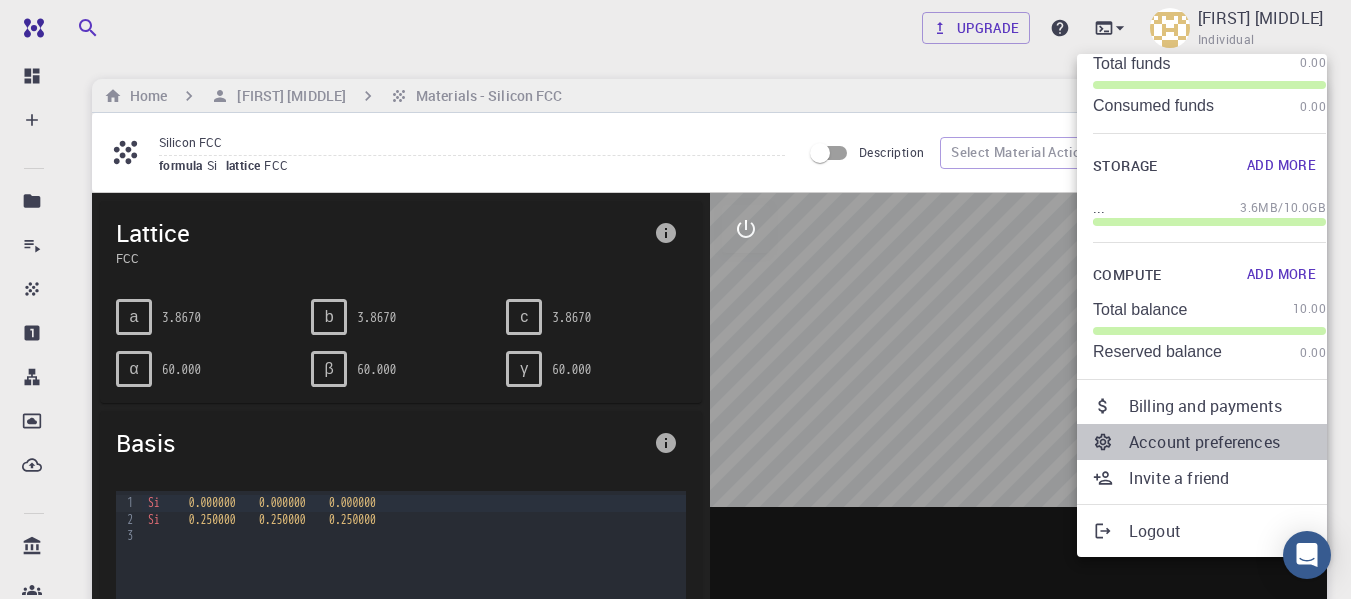 click on "Account preferences" at bounding box center (1227, 442) 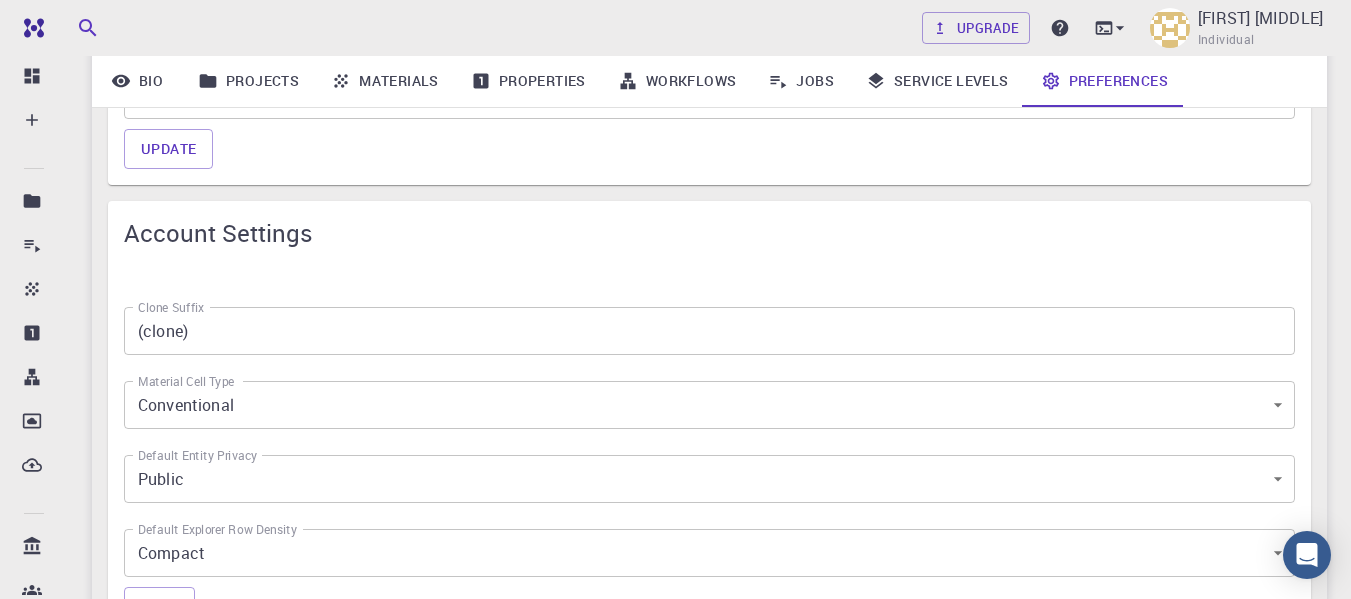 scroll, scrollTop: 535, scrollLeft: 0, axis: vertical 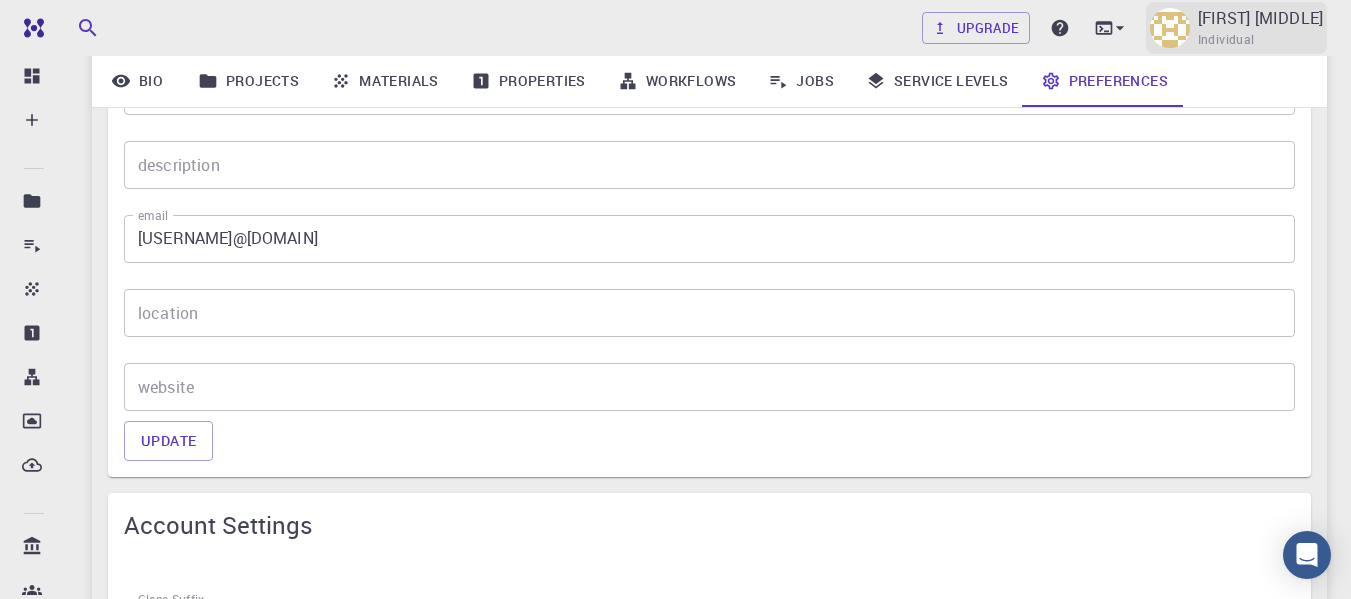 click on "Joel b. Individual" at bounding box center (1236, 28) 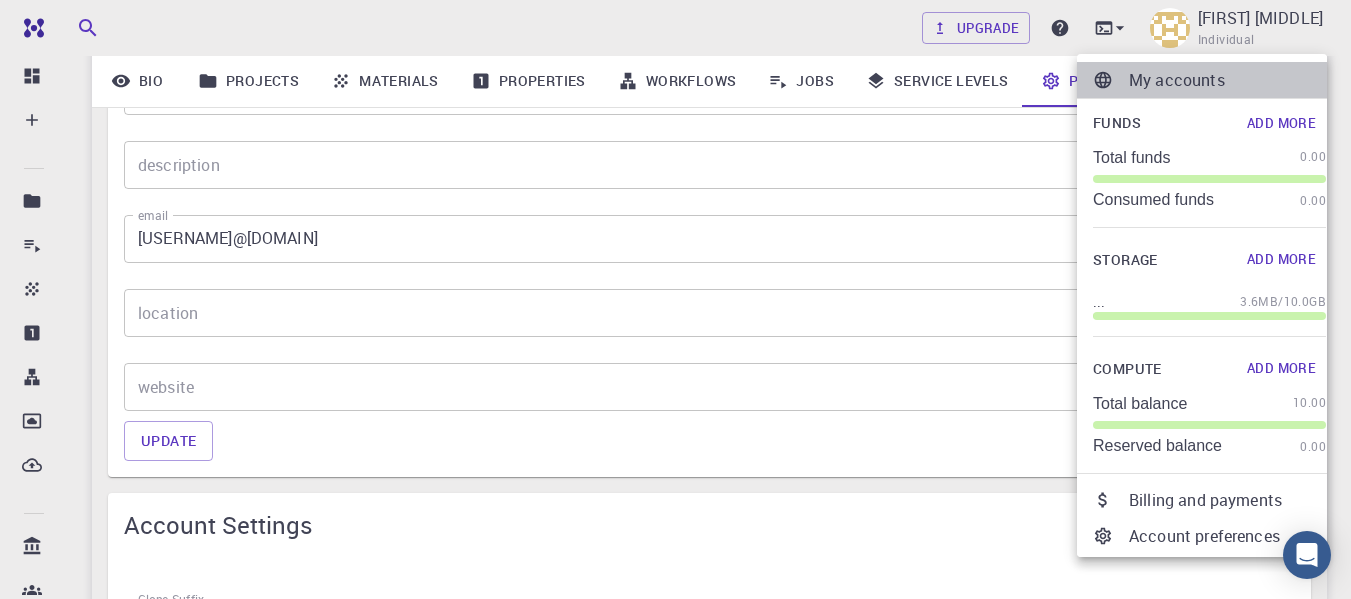 click on "My accounts" at bounding box center (1227, 80) 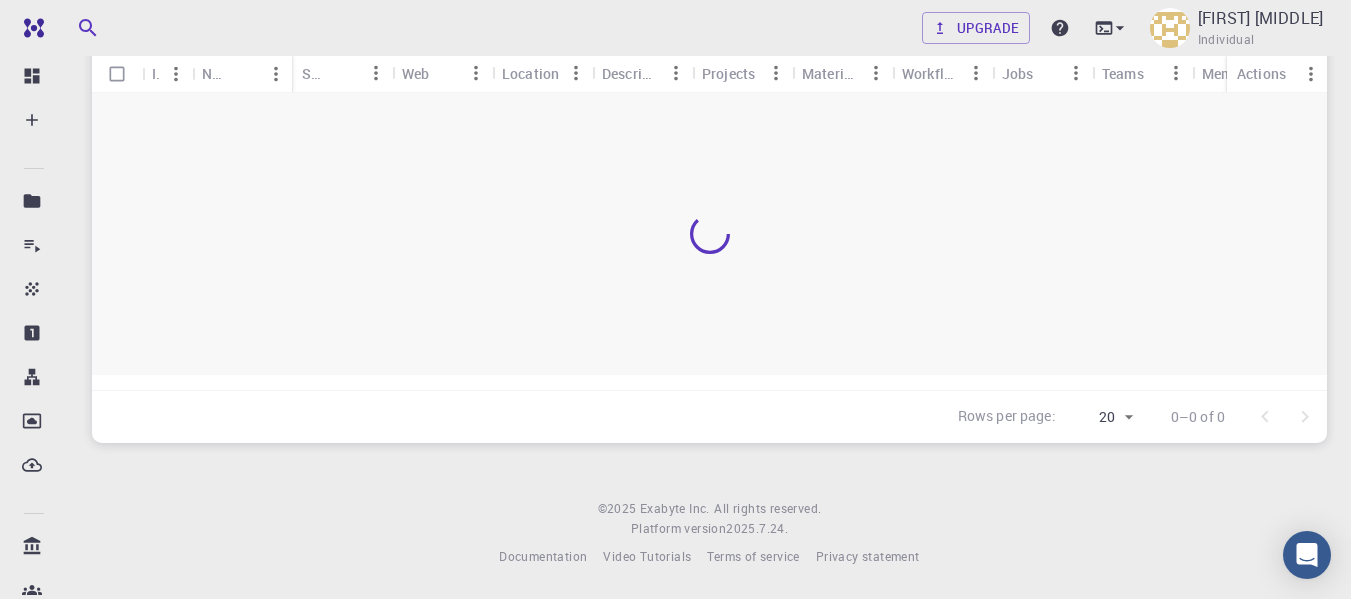 scroll, scrollTop: 170, scrollLeft: 0, axis: vertical 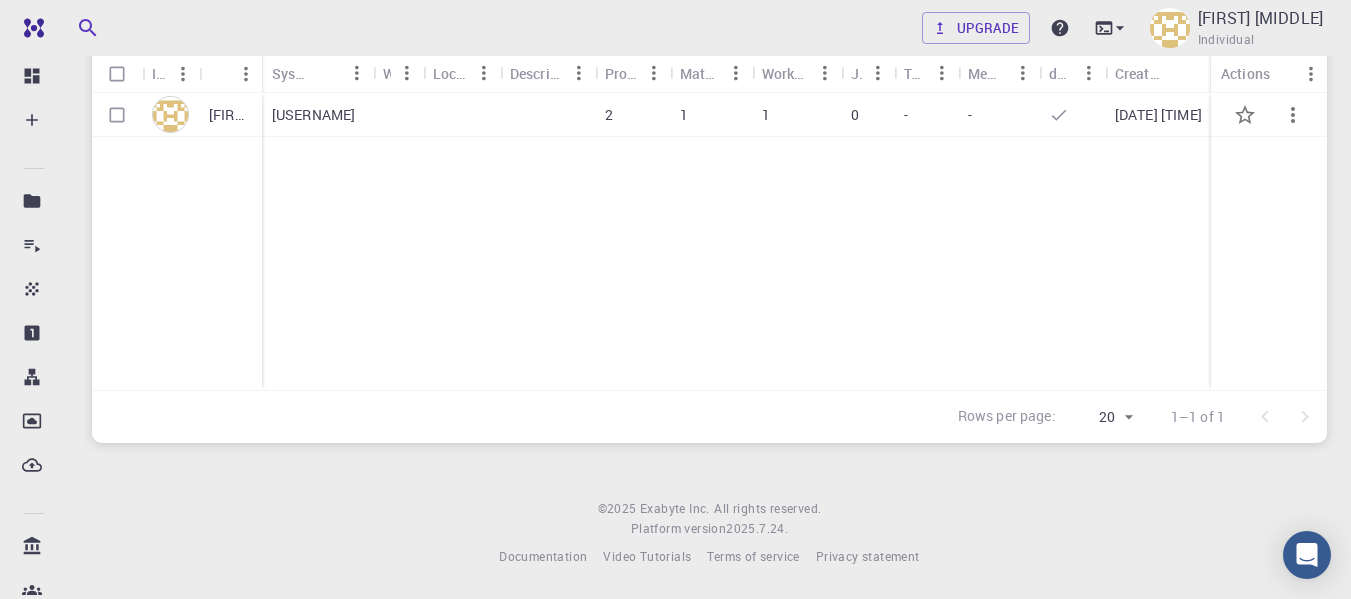 click on "[FIRST] [LAST]" at bounding box center (230, 115) 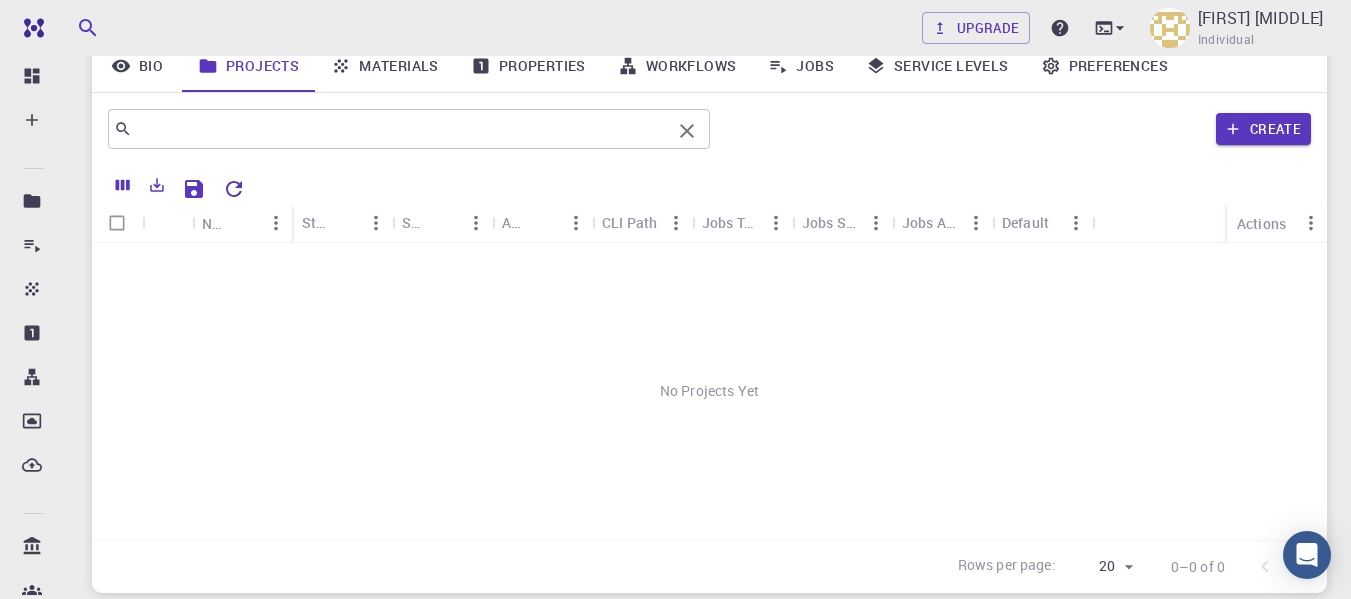 click 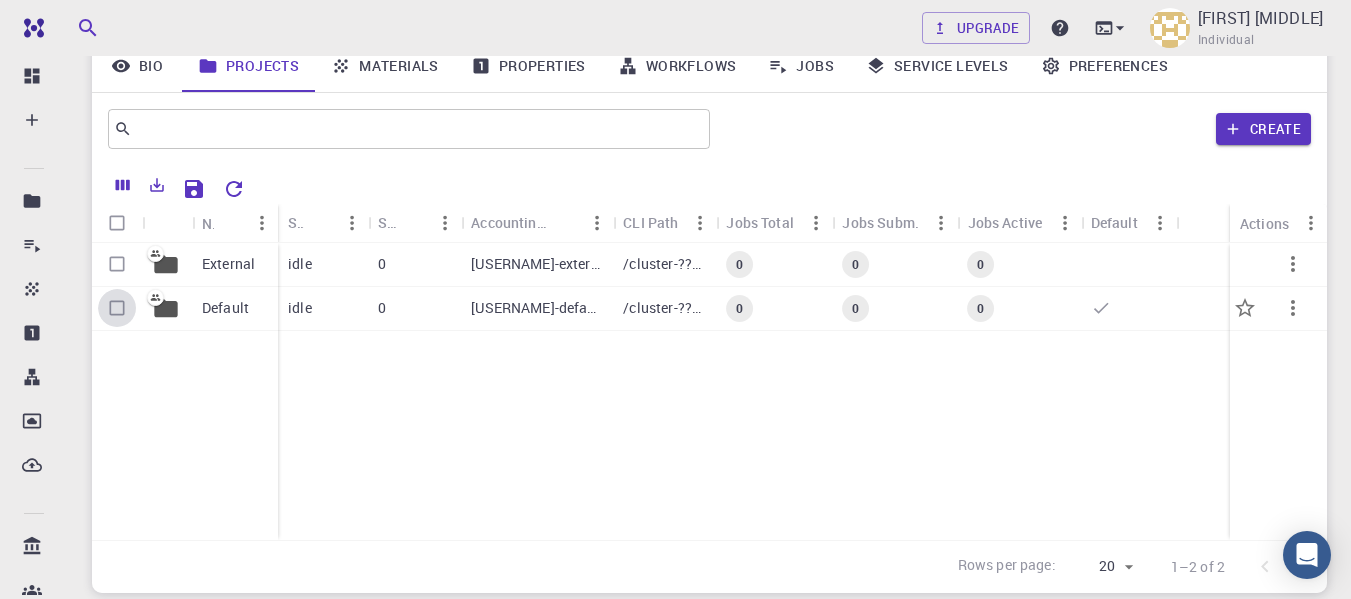 click at bounding box center [117, 308] 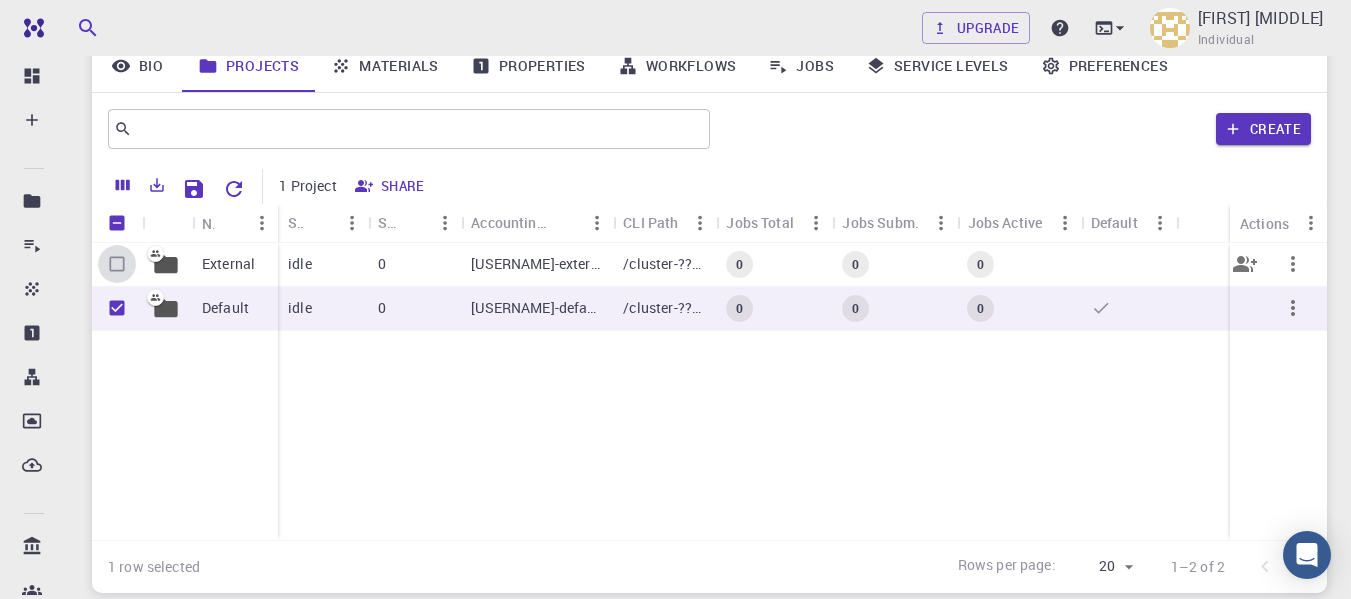 click at bounding box center [117, 264] 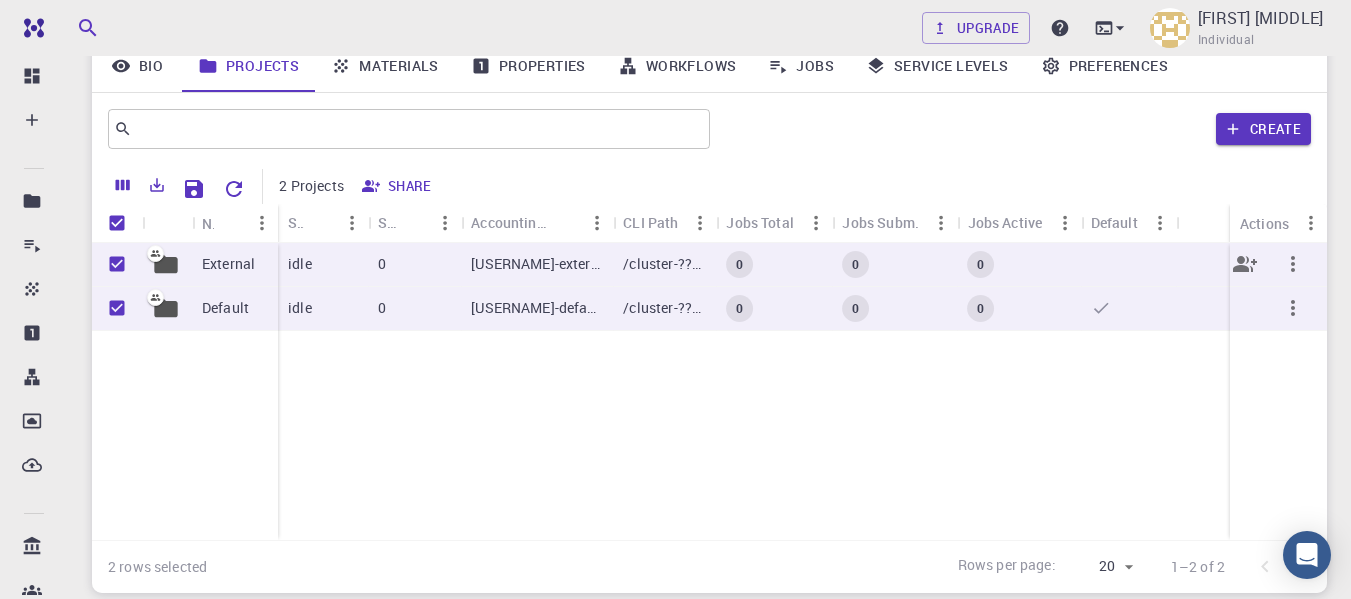 click 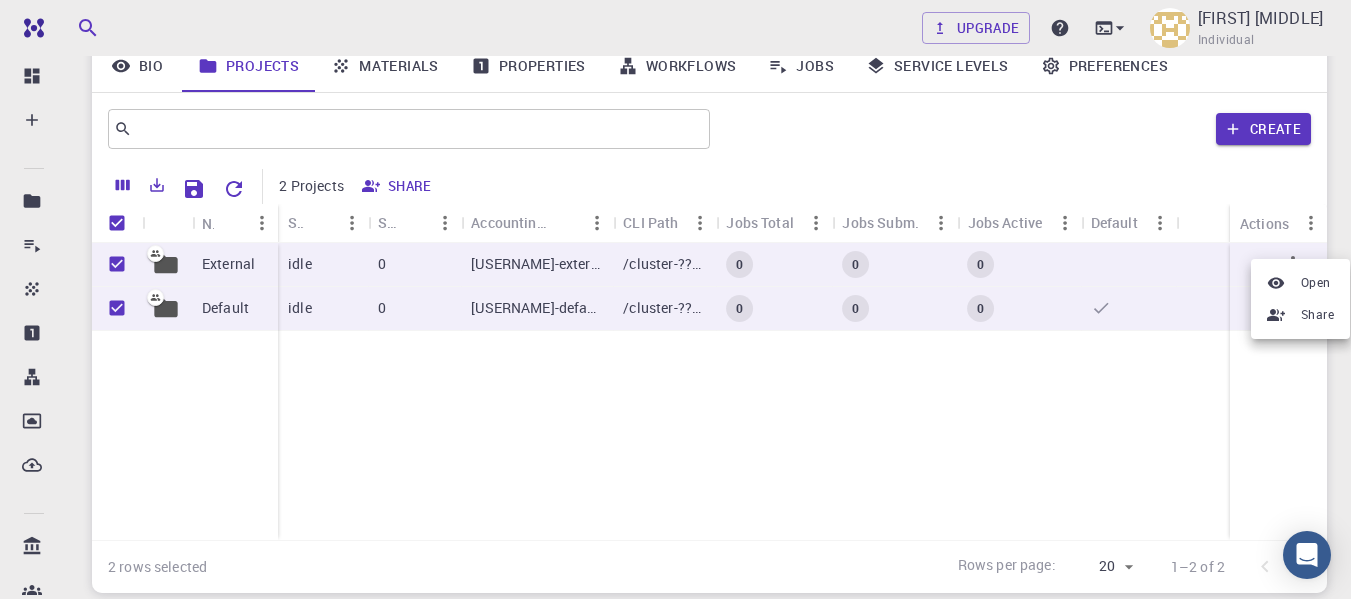 click on "Open Share" at bounding box center [1300, 299] 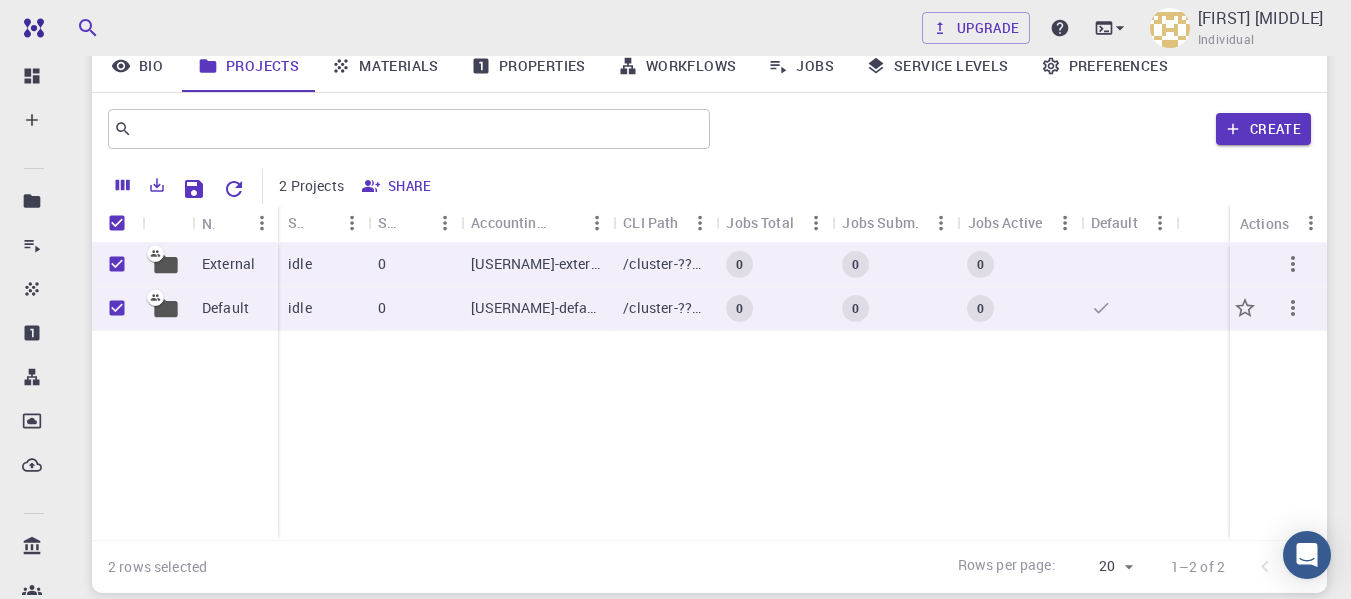click 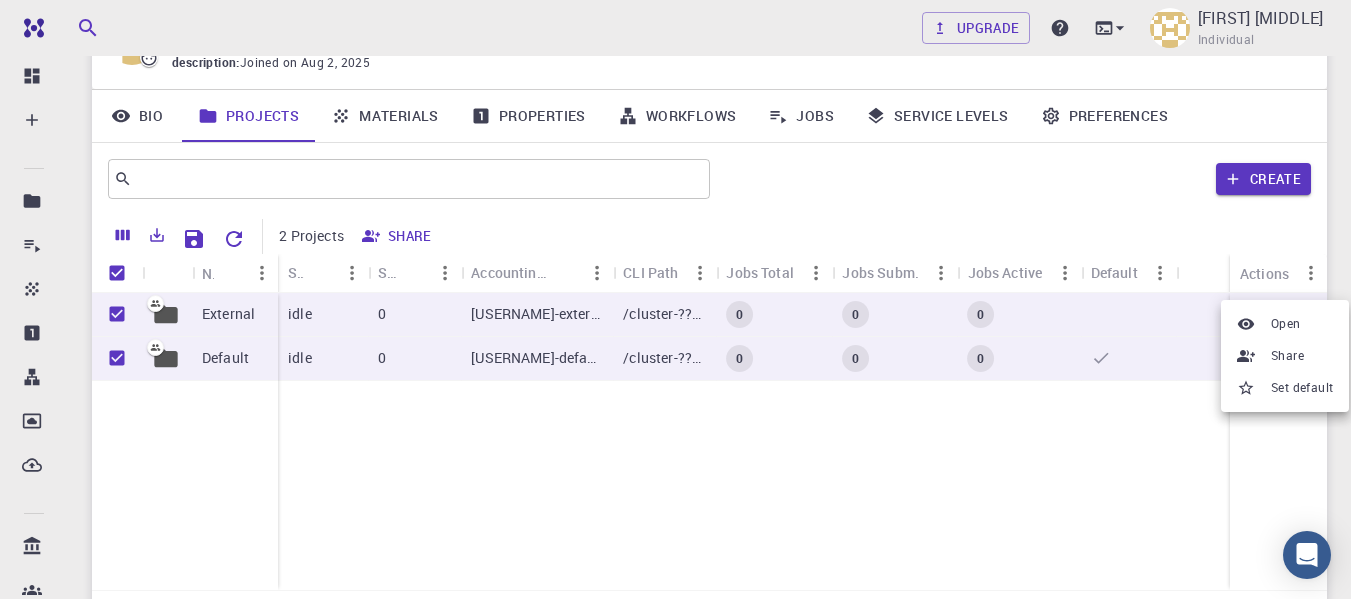 scroll, scrollTop: 119, scrollLeft: 0, axis: vertical 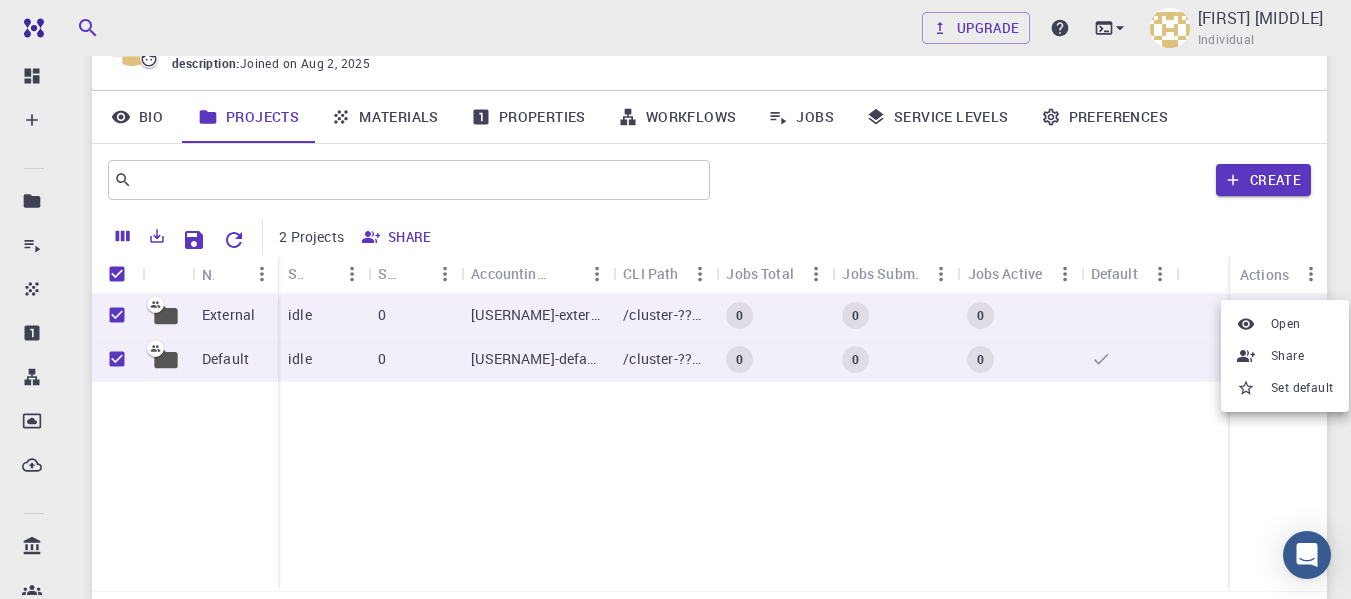 click at bounding box center (675, 299) 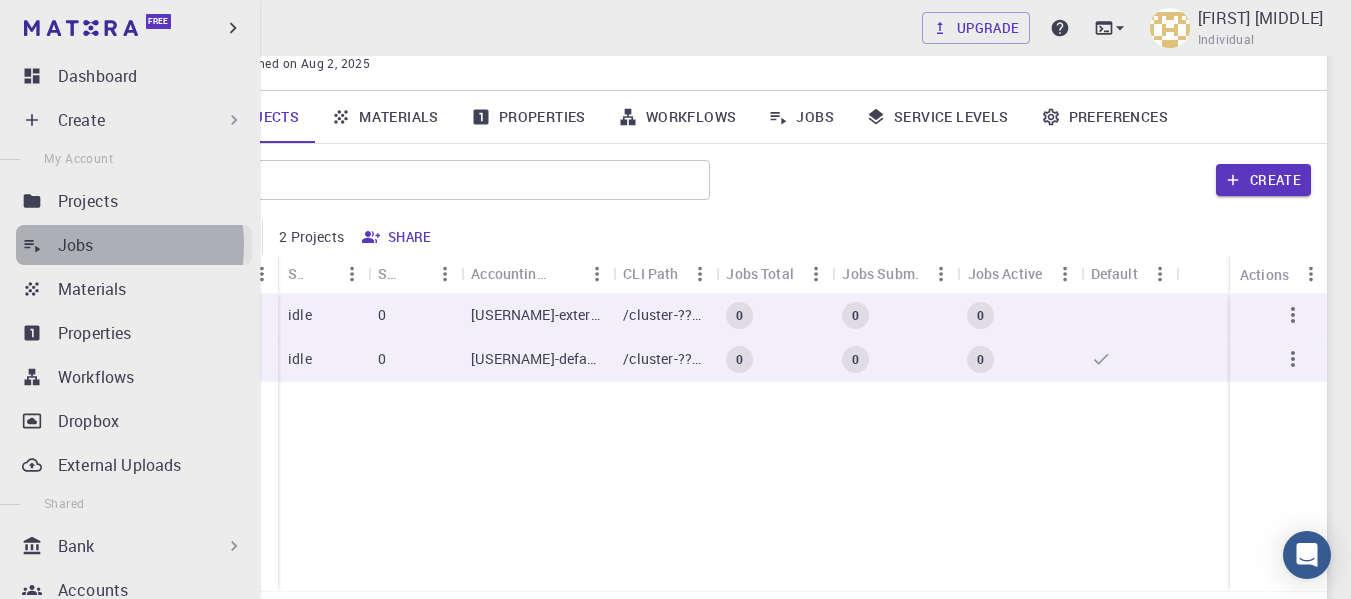 click on "Jobs" at bounding box center (76, 245) 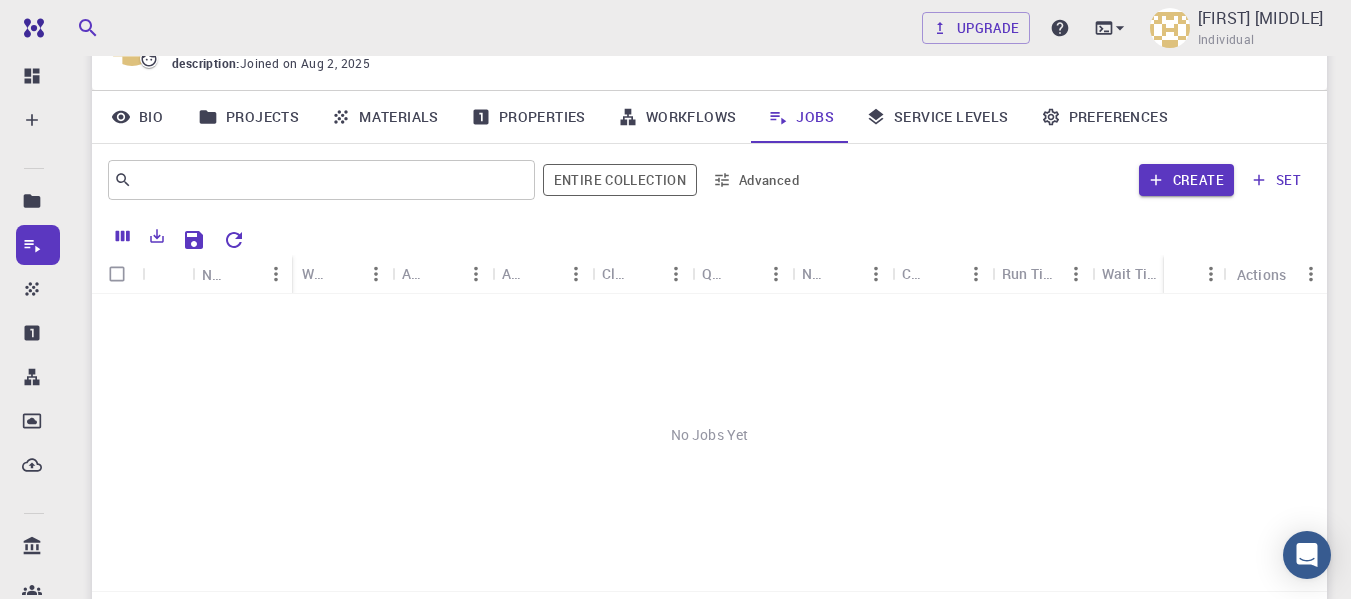 click on "Materials" at bounding box center [385, 117] 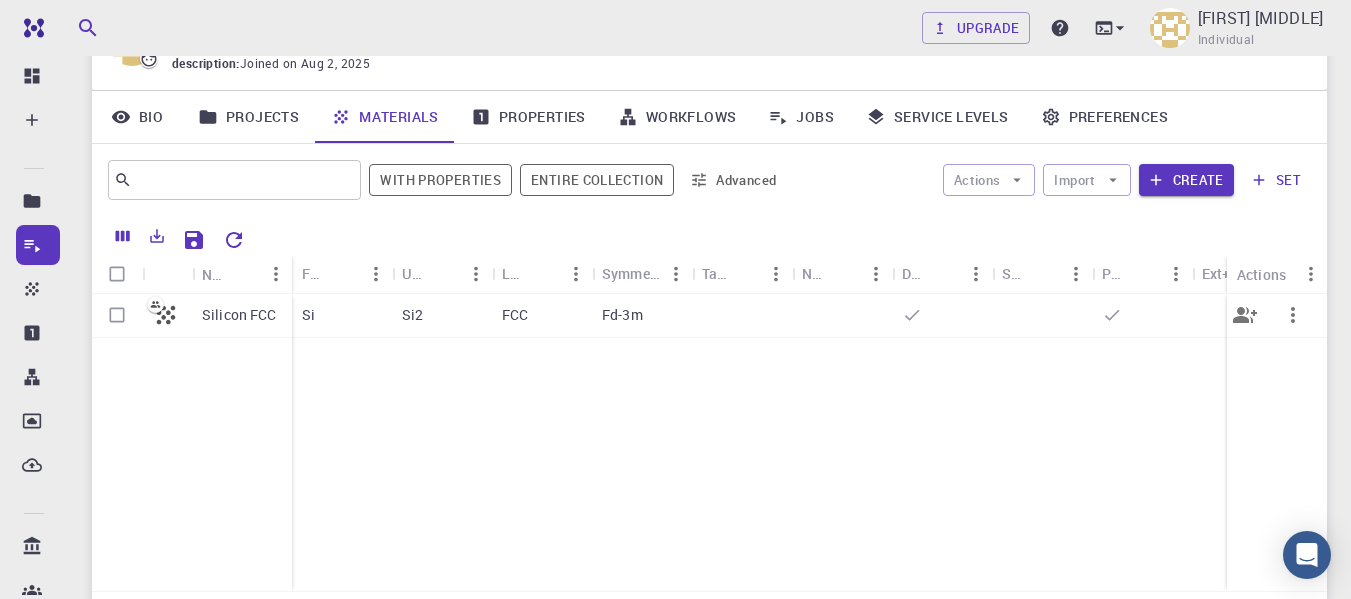 click at bounding box center (117, 315) 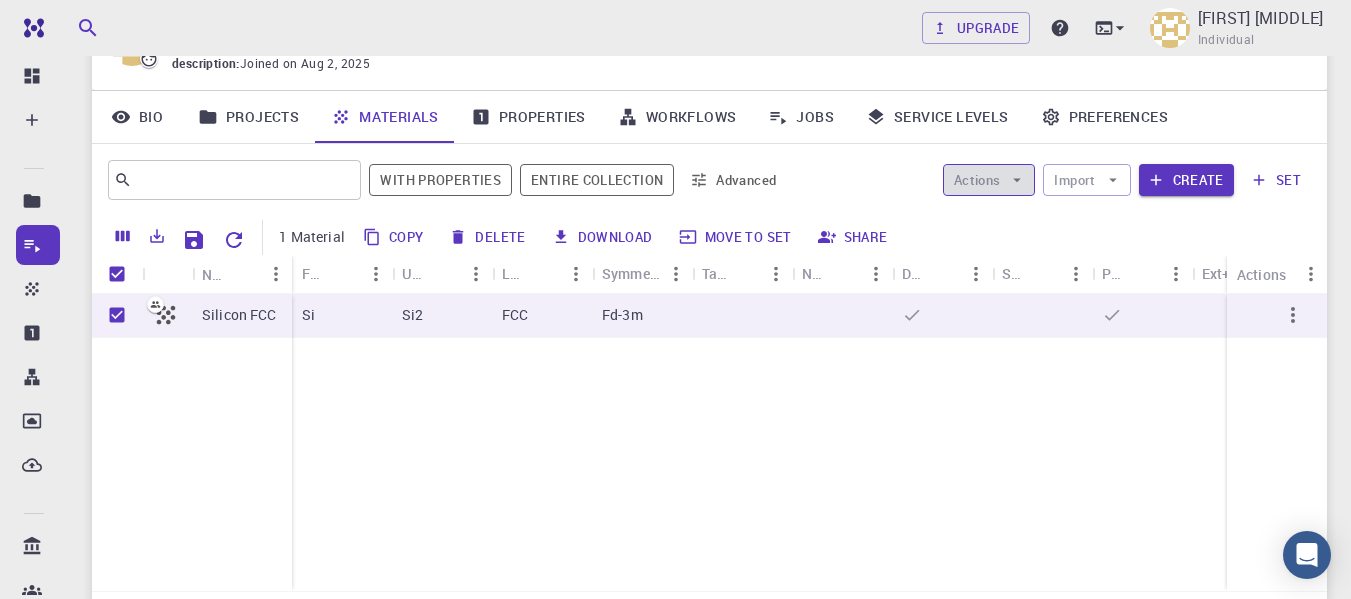 click 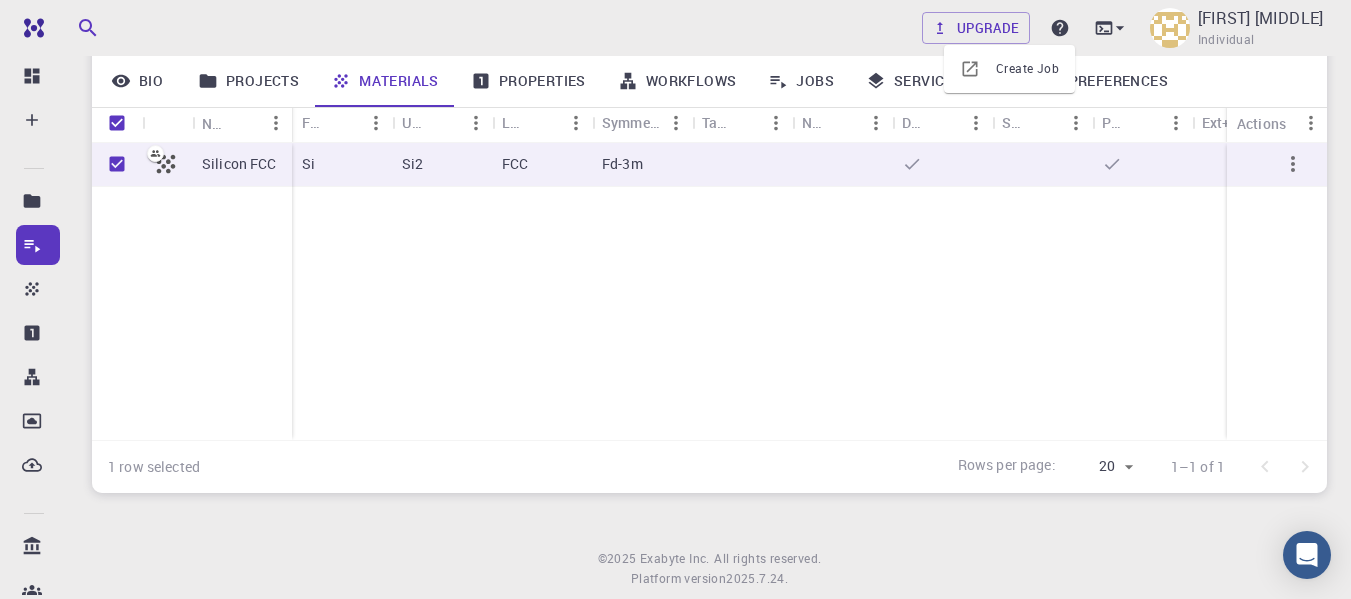 scroll, scrollTop: 319, scrollLeft: 0, axis: vertical 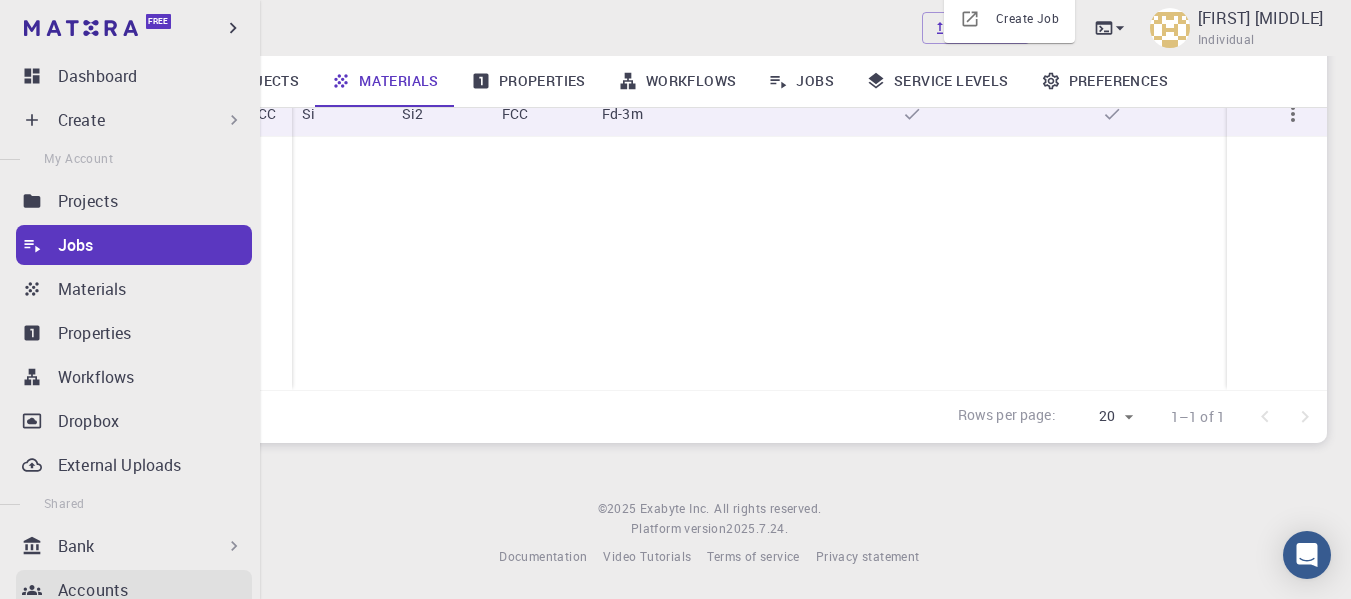 click on "Accounts" at bounding box center [93, 590] 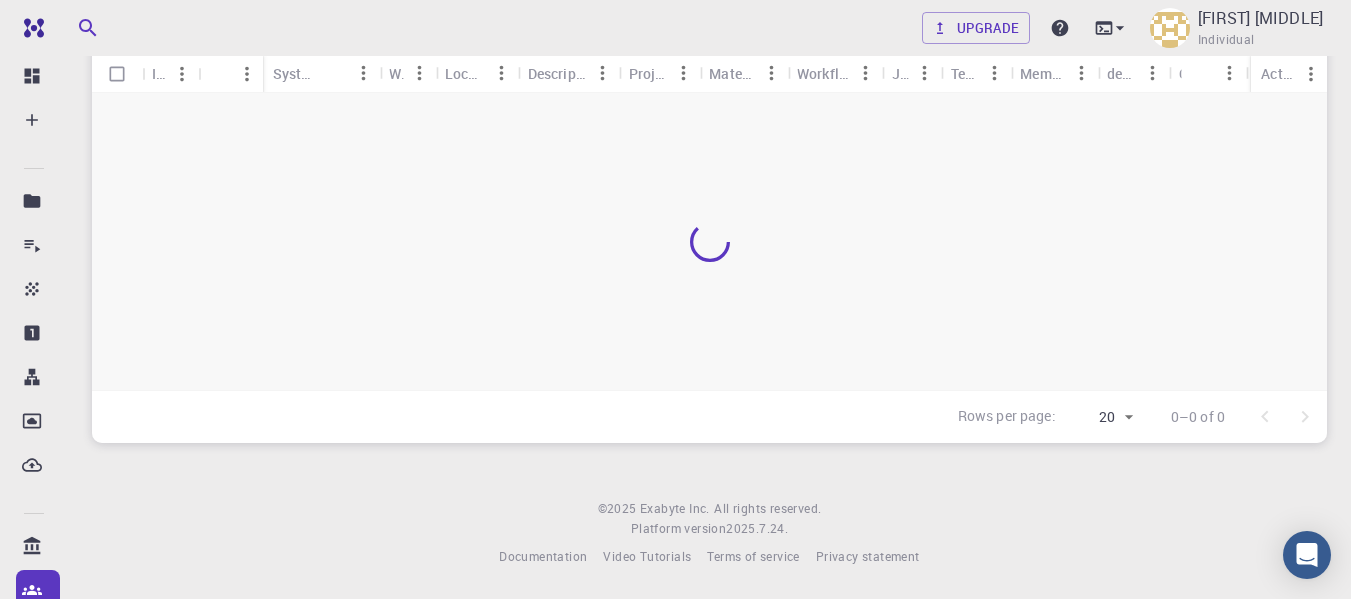 scroll, scrollTop: 170, scrollLeft: 0, axis: vertical 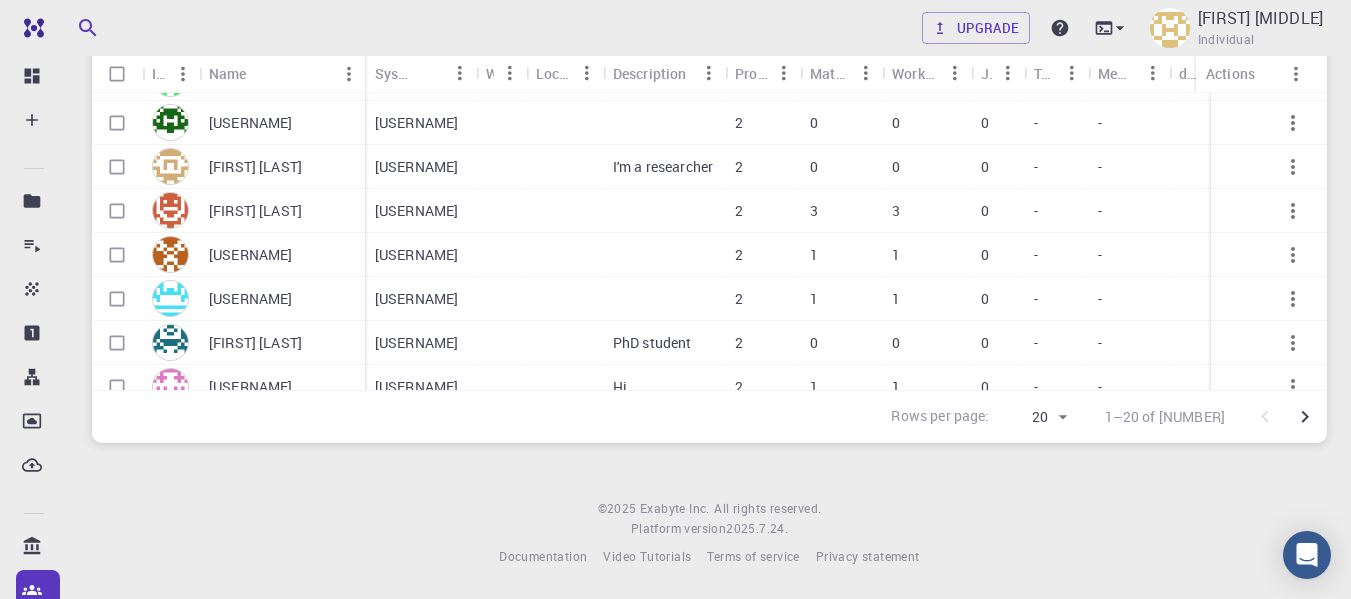 click on "carol2317" at bounding box center (417, 299) 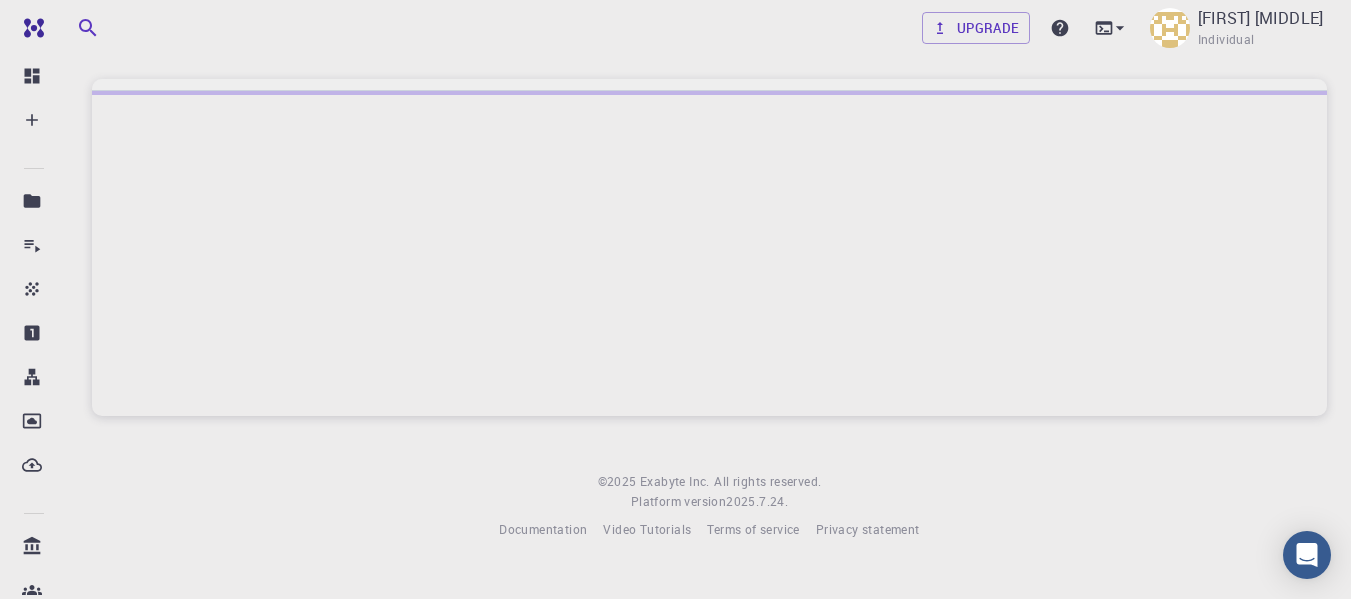 scroll, scrollTop: 0, scrollLeft: 0, axis: both 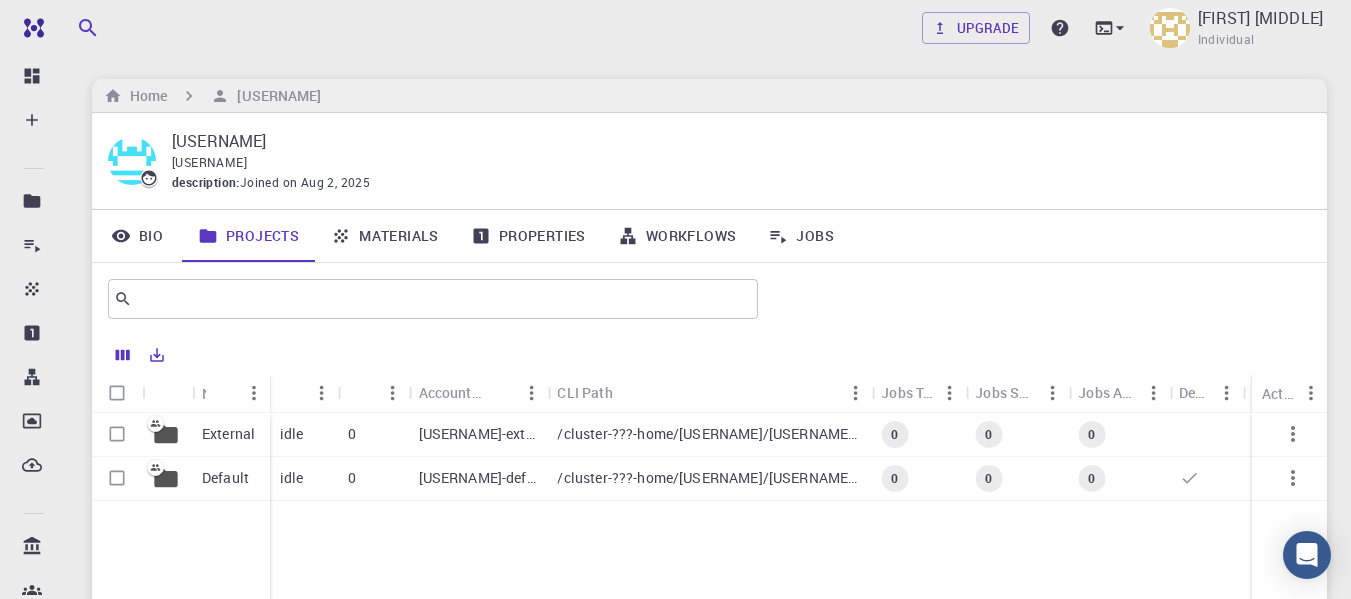 click on "carol2317-external" at bounding box center [478, 434] 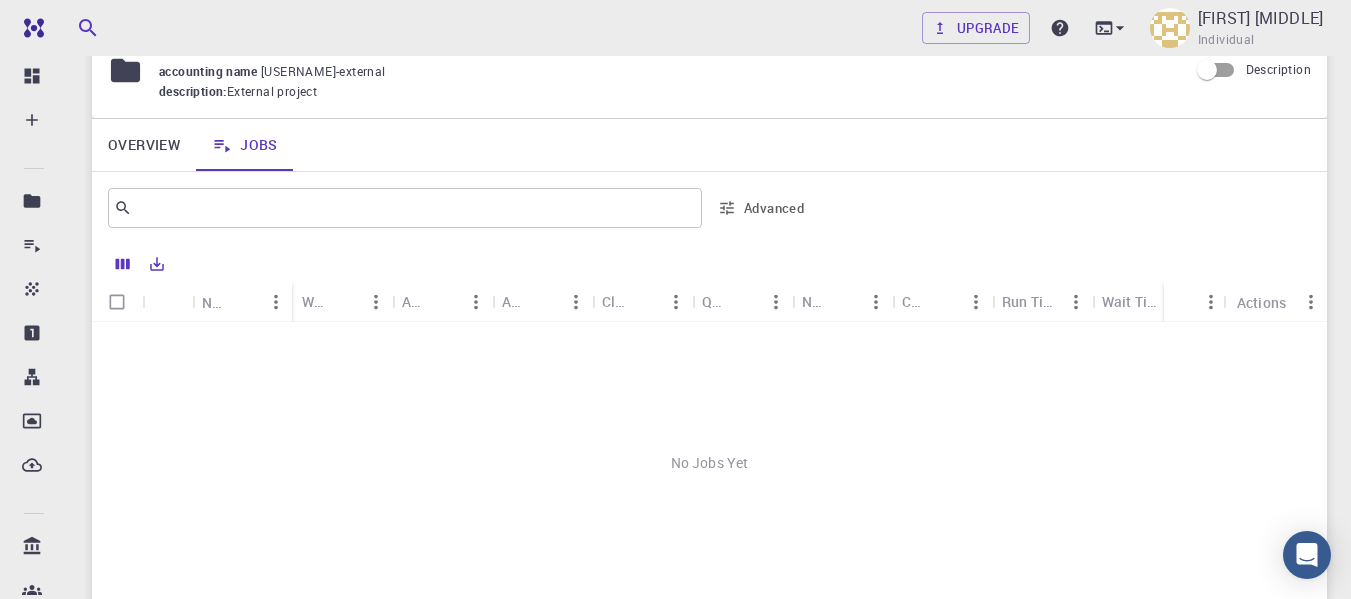 scroll, scrollTop: 0, scrollLeft: 0, axis: both 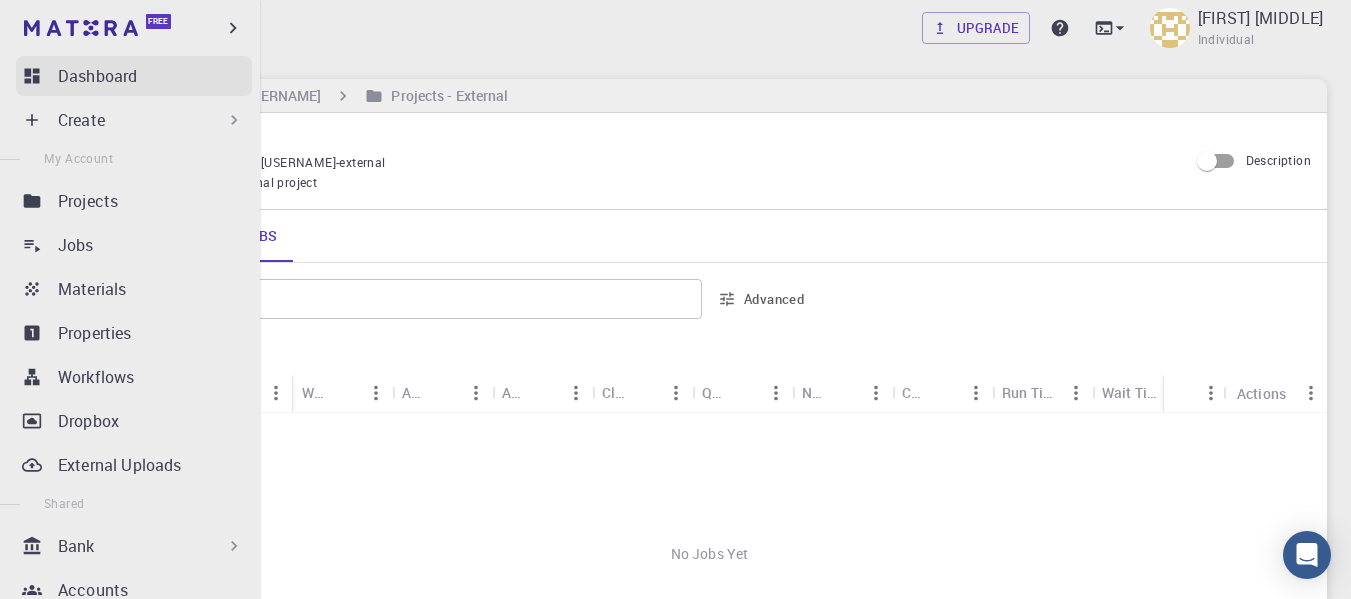 click on "Dashboard" at bounding box center [97, 76] 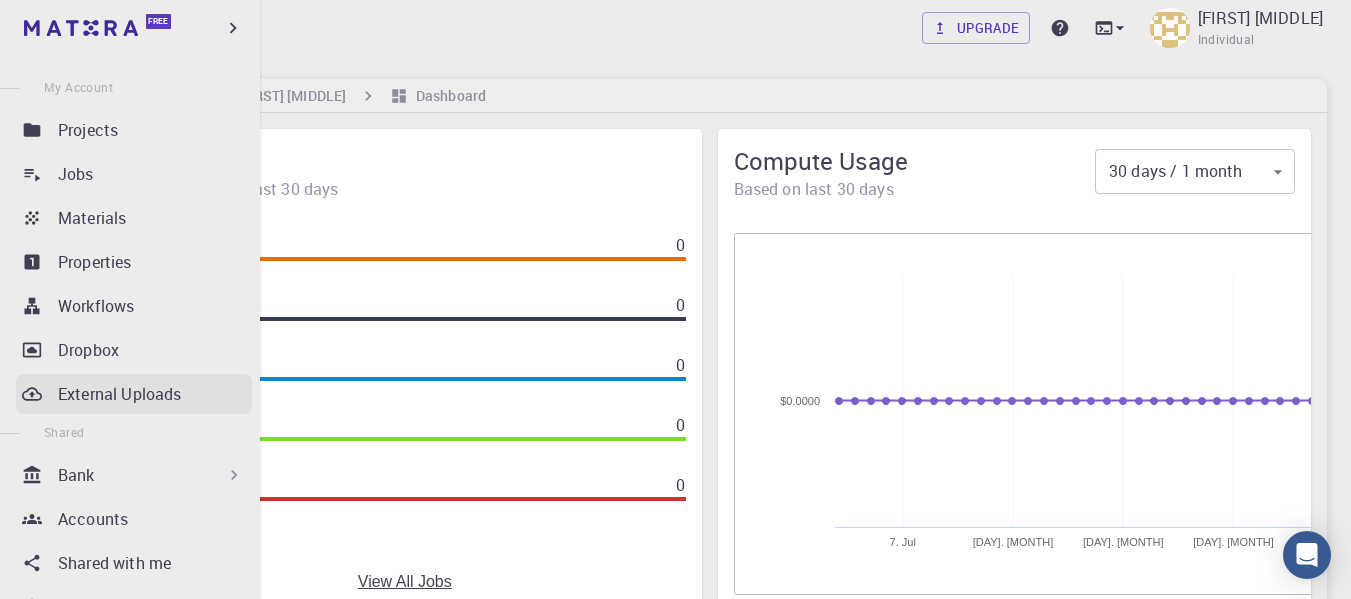 scroll, scrollTop: 397, scrollLeft: 0, axis: vertical 